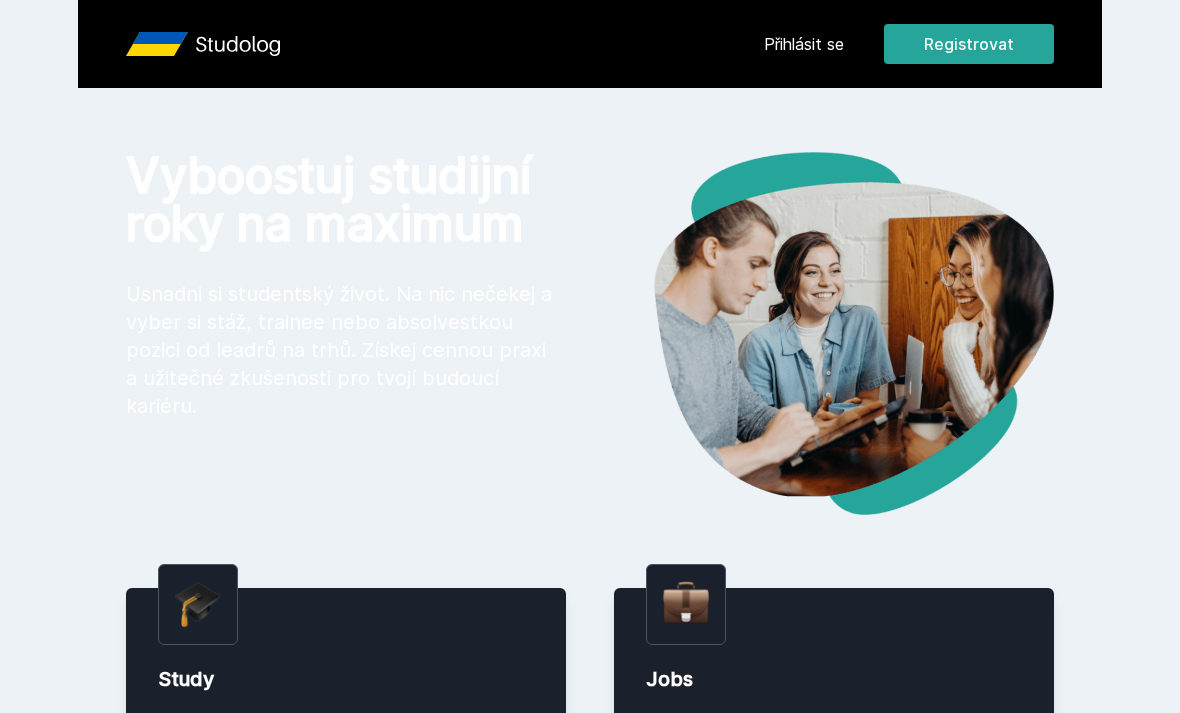 scroll, scrollTop: 0, scrollLeft: 0, axis: both 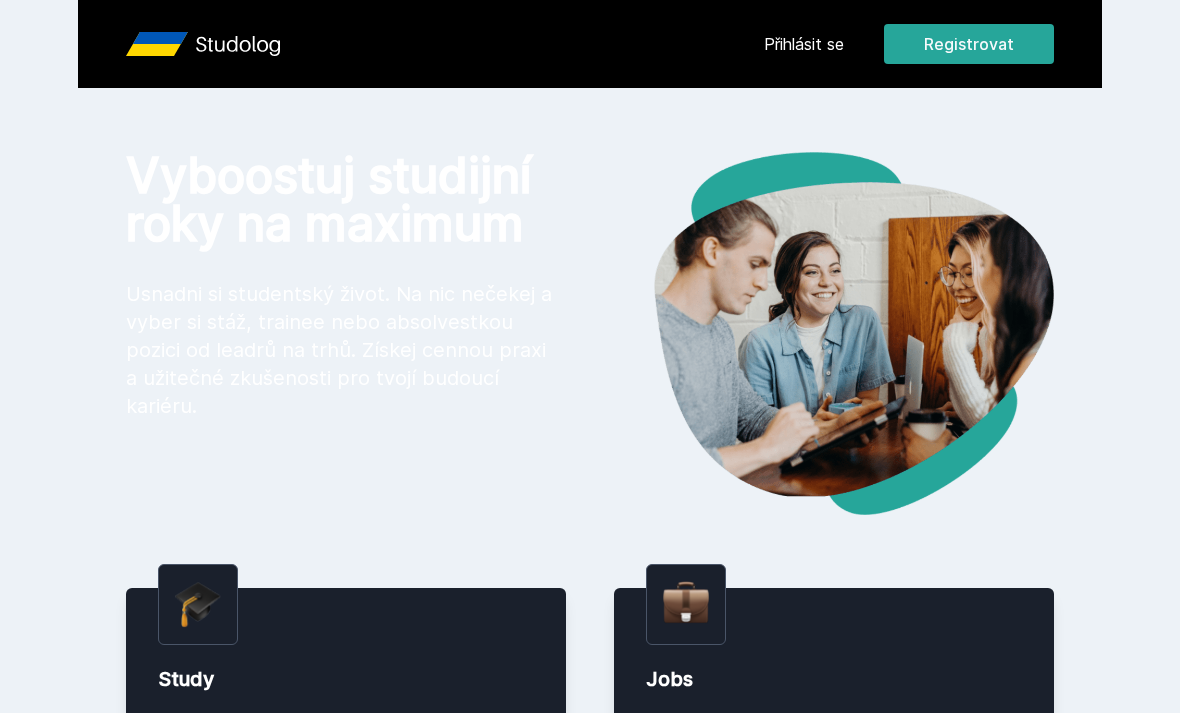 click on "Přihlásit se" at bounding box center [804, 44] 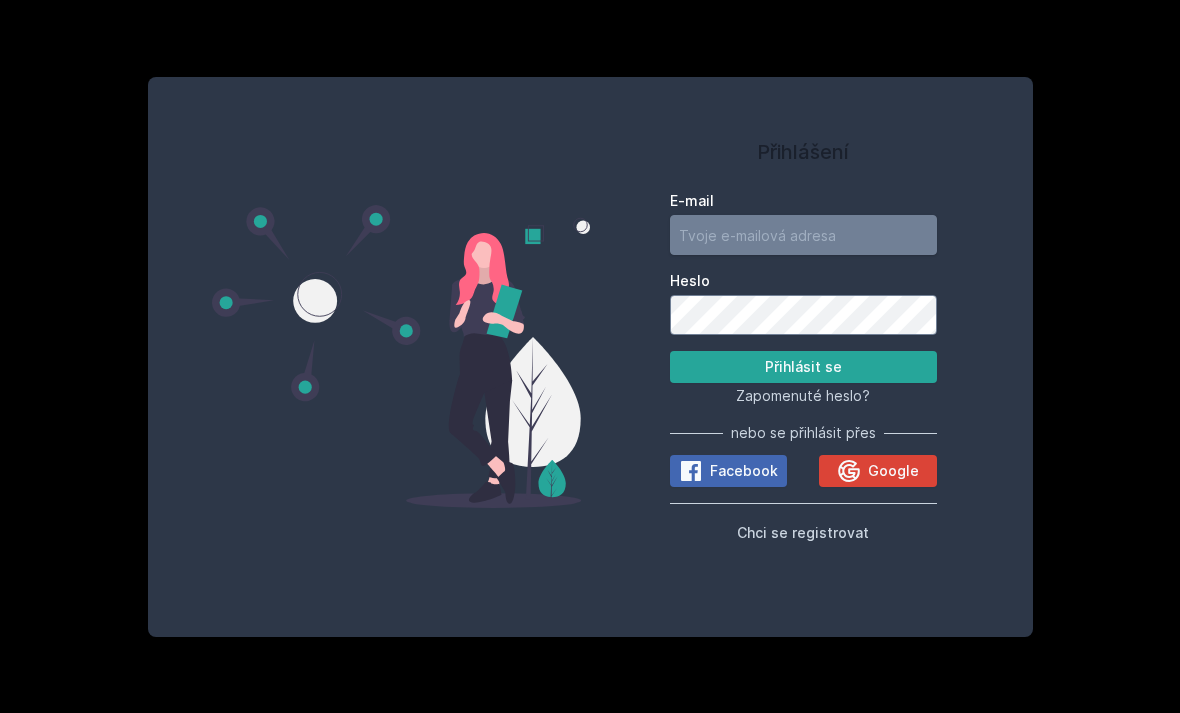click on "E-mail" at bounding box center (803, 235) 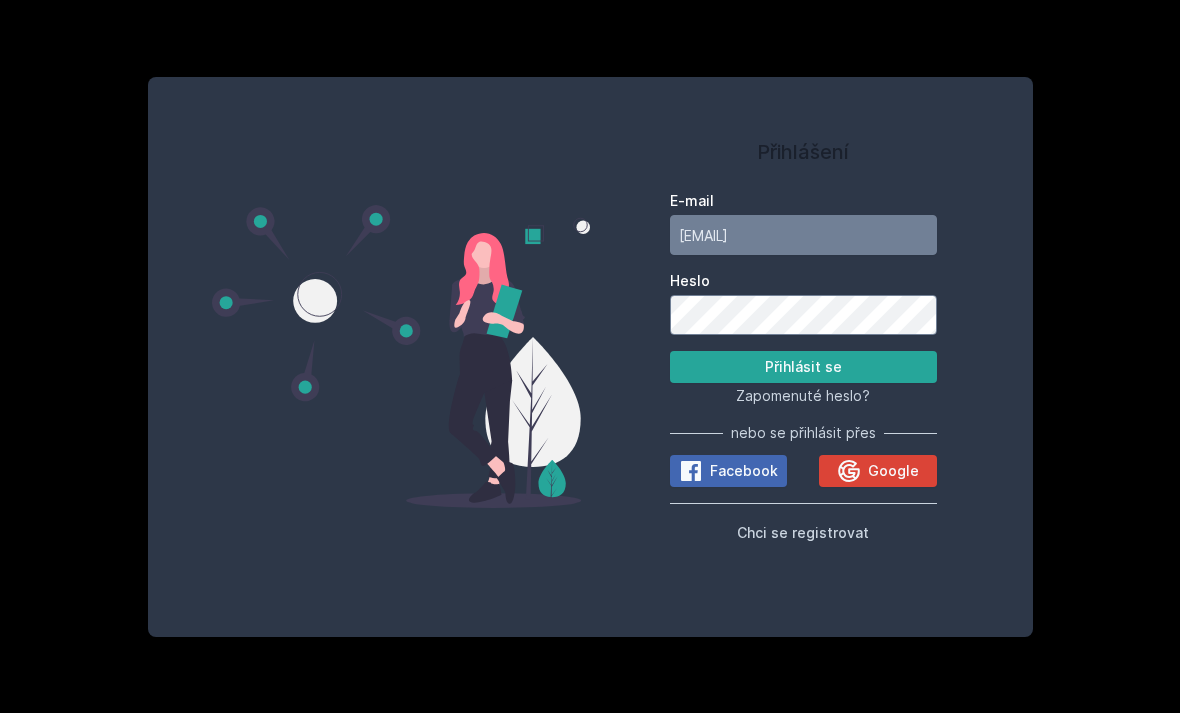 click on "Přihlásit se" at bounding box center [803, 367] 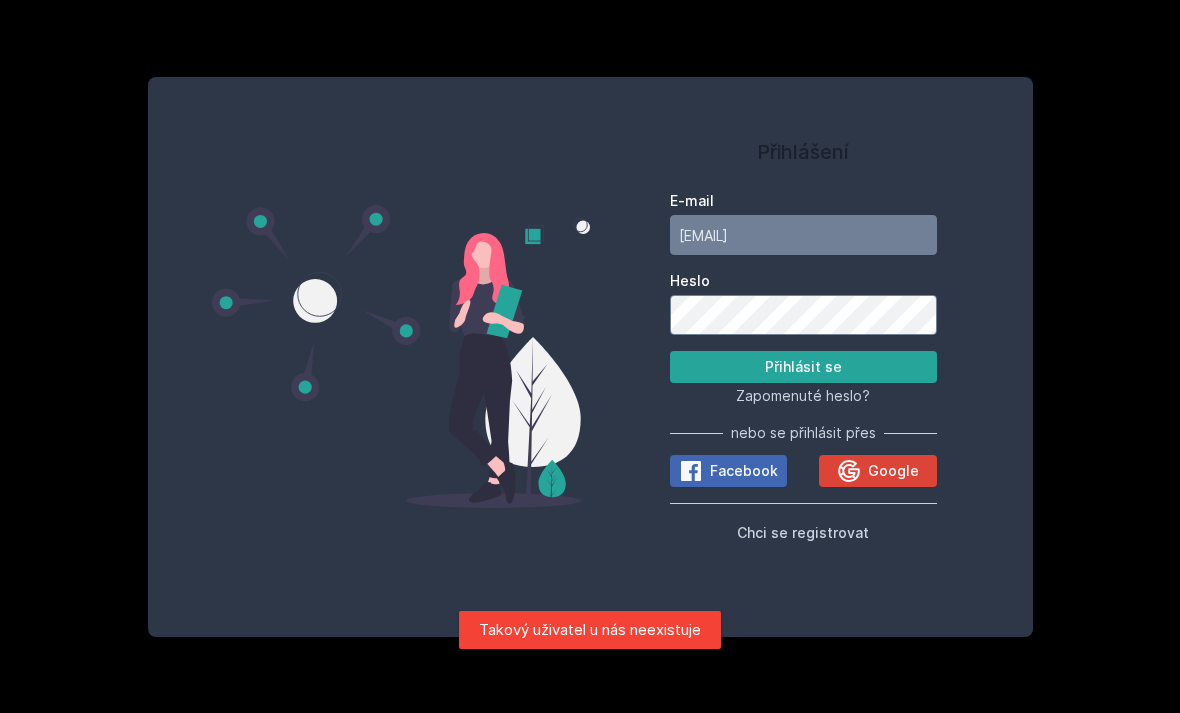 click on "Přihlásit se" at bounding box center (803, 367) 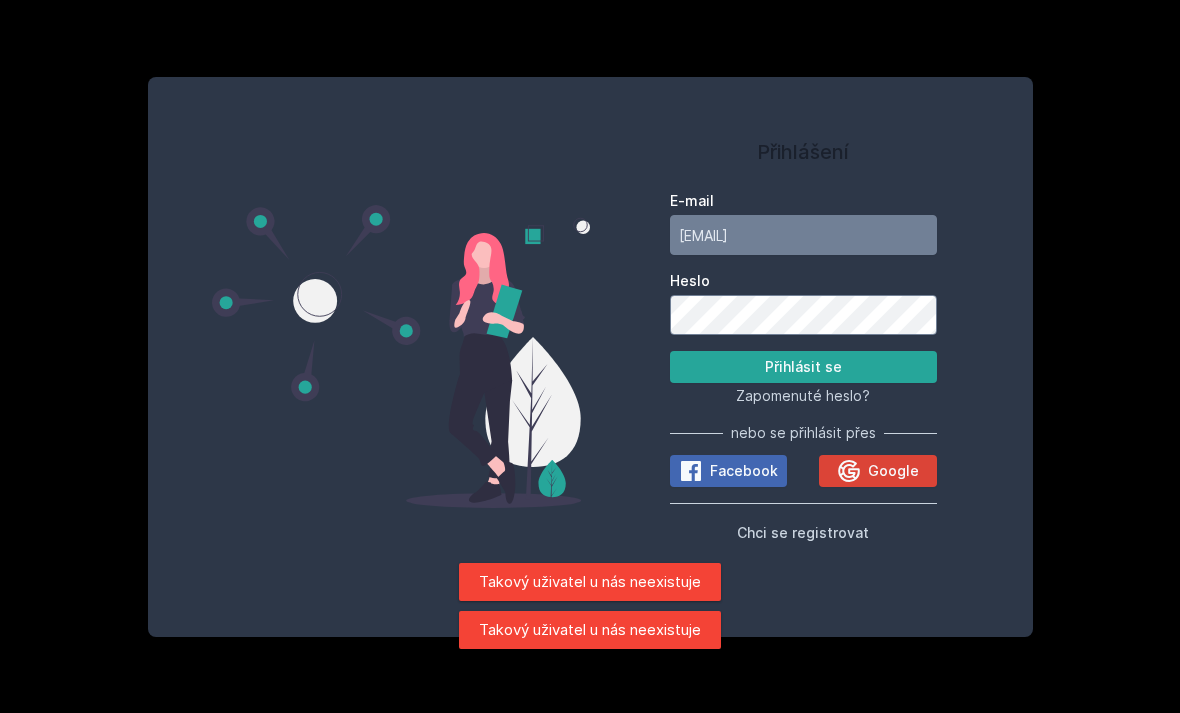click 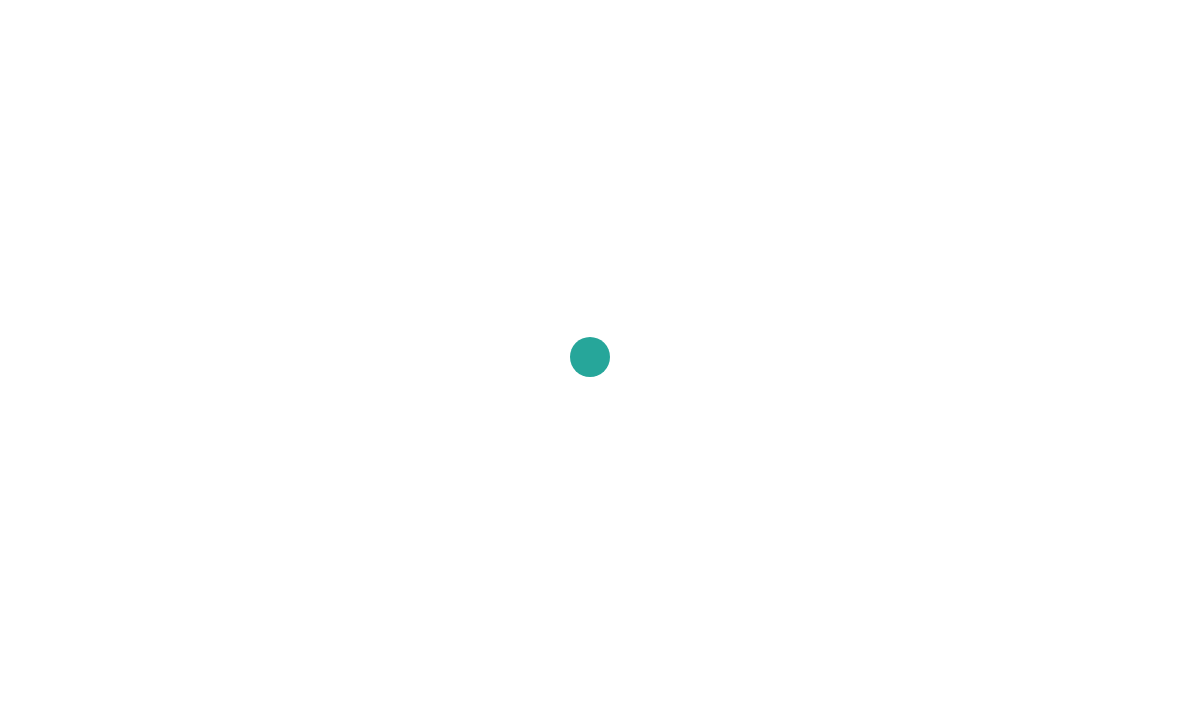 scroll, scrollTop: 0, scrollLeft: 0, axis: both 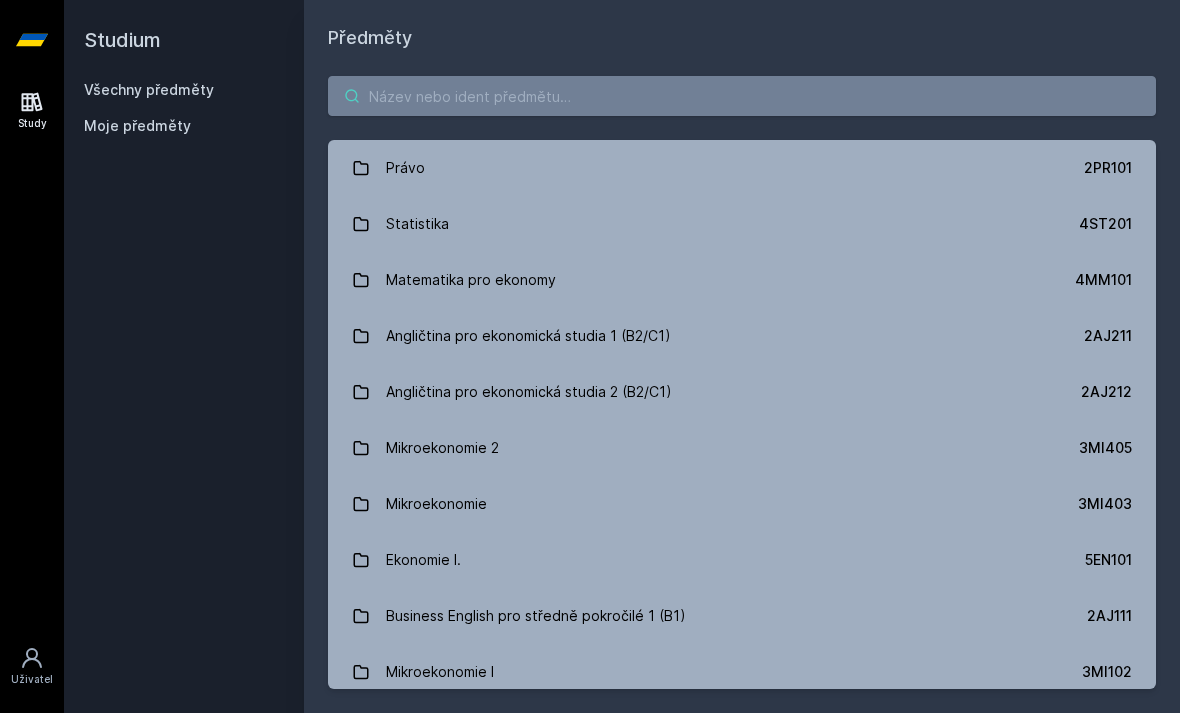 click at bounding box center (742, 96) 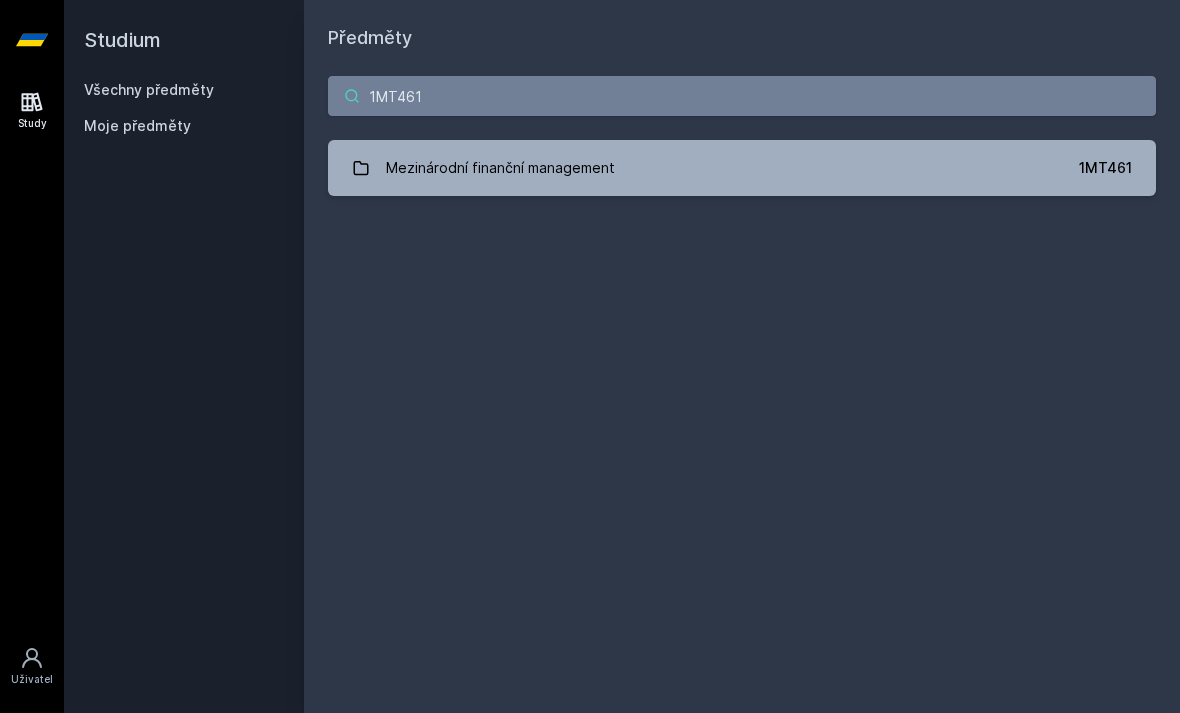 type on "1MT461" 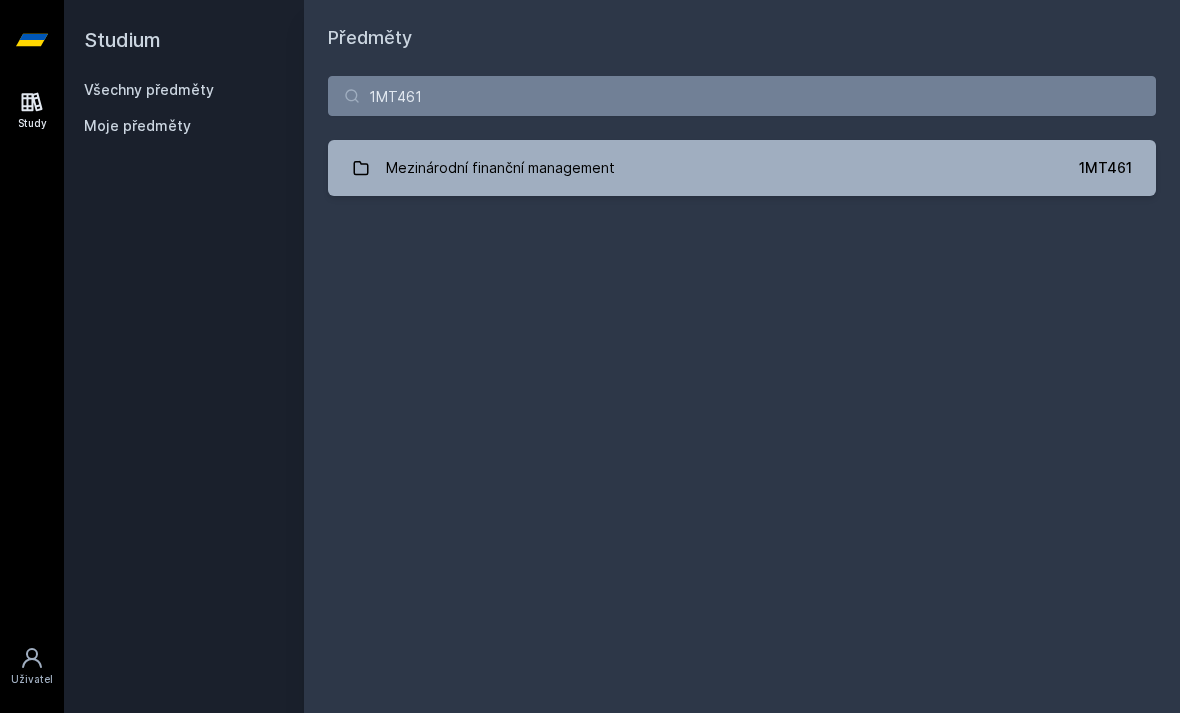 click on "Mezinárodní finanční management   1MT461" at bounding box center (742, 168) 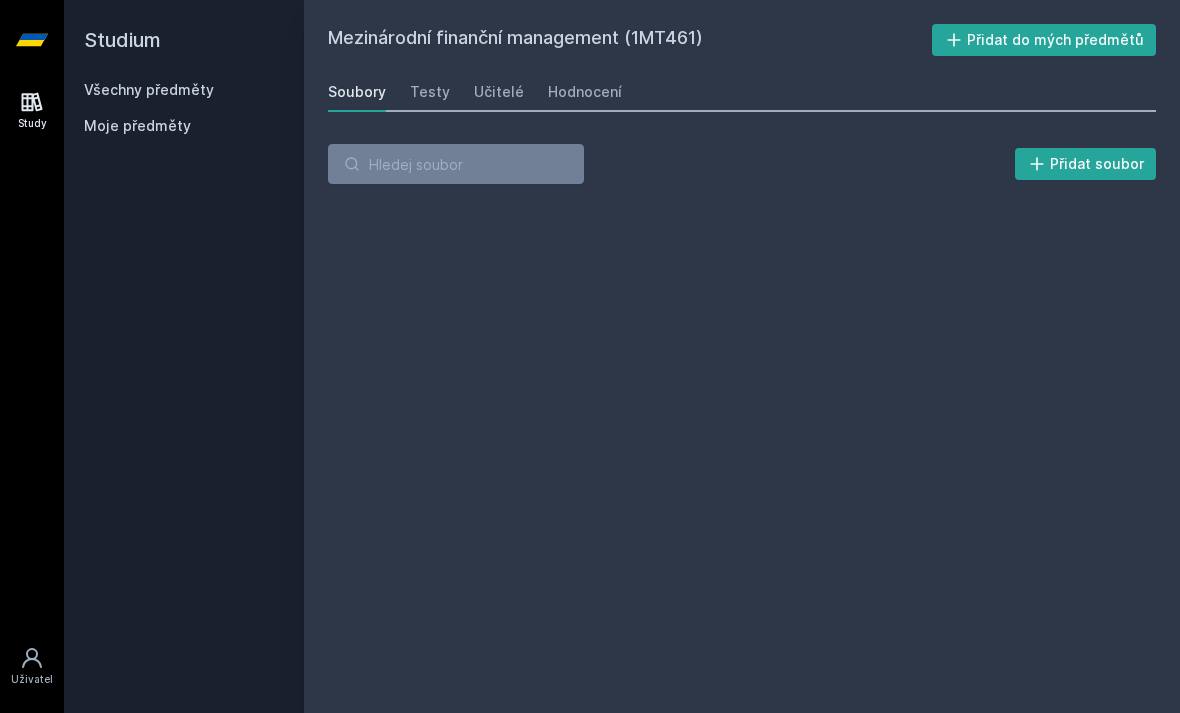 click on "Hodnocení" at bounding box center (585, 92) 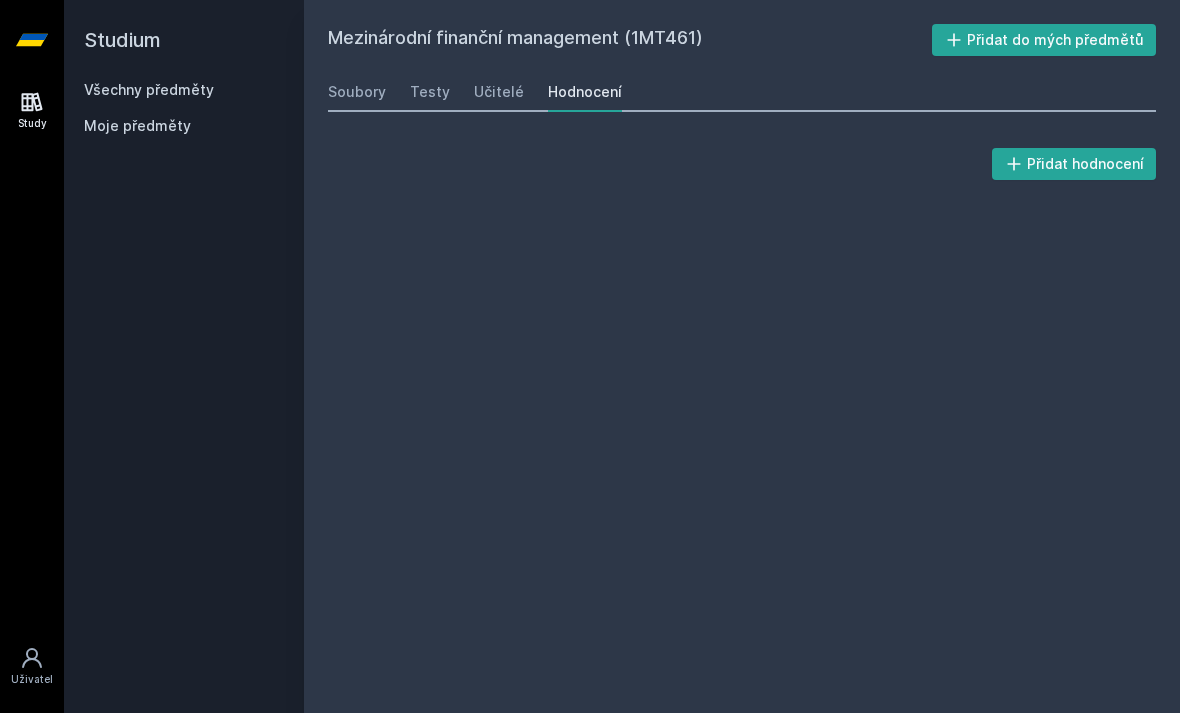 click on "Učitelé" at bounding box center [499, 92] 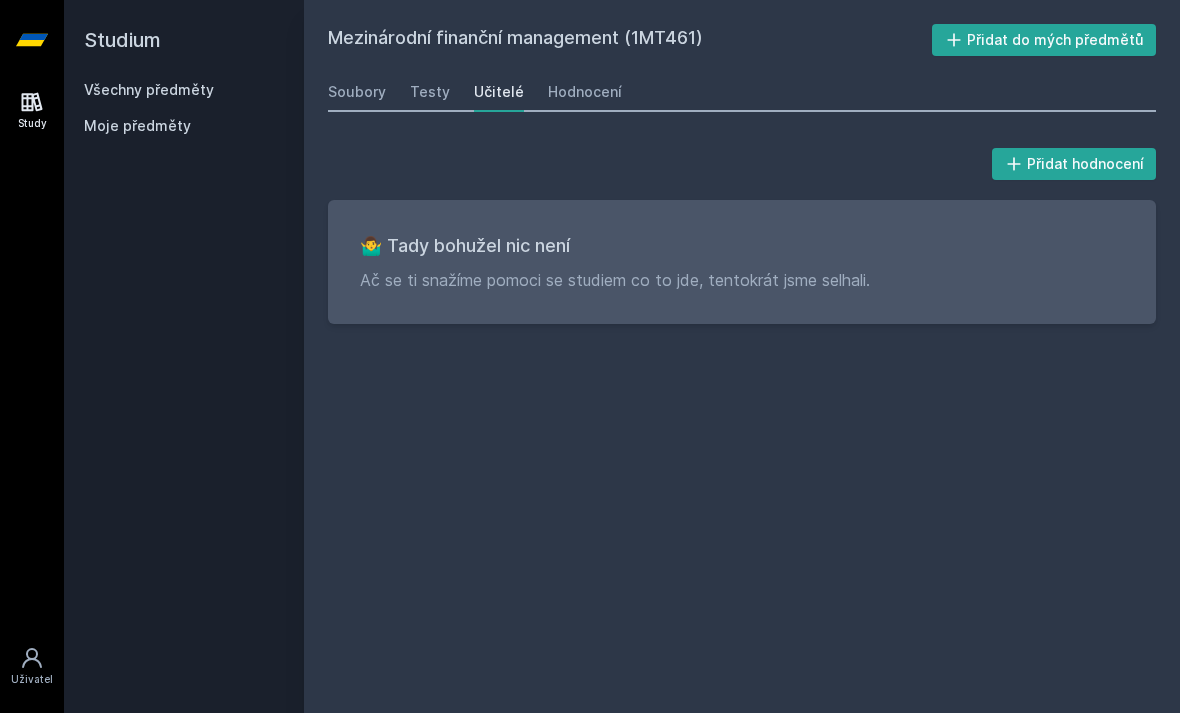 click on "Testy" at bounding box center (430, 92) 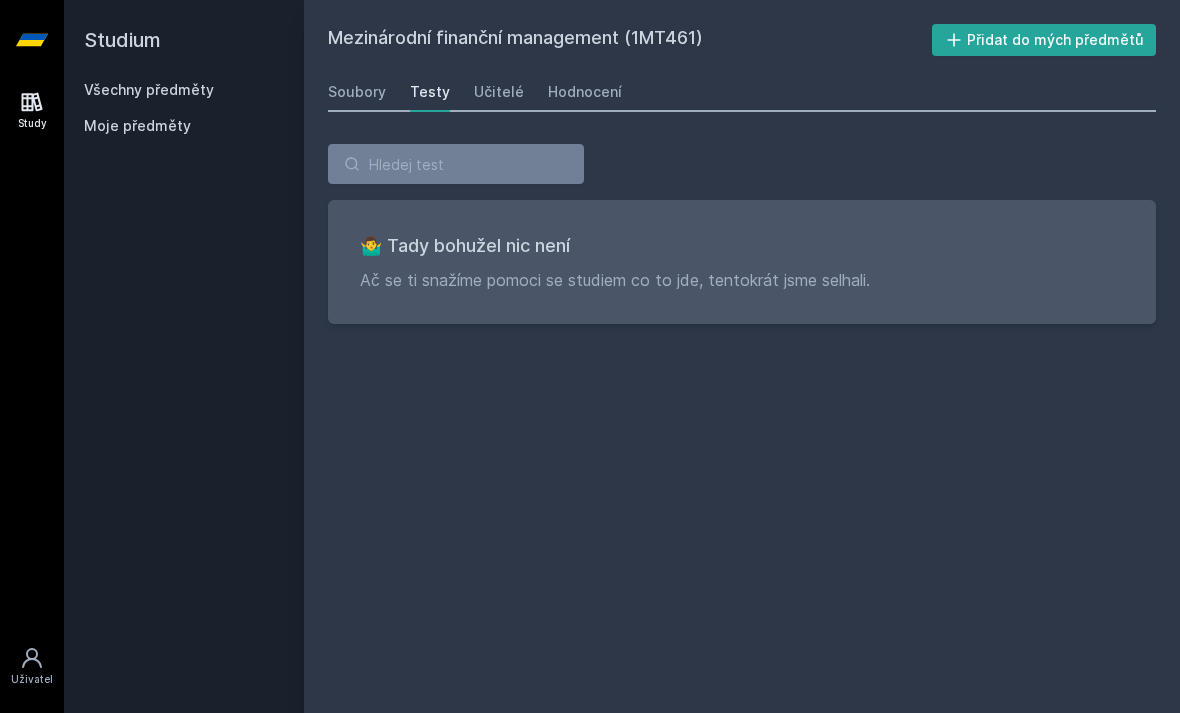 click on "Soubory" at bounding box center [357, 92] 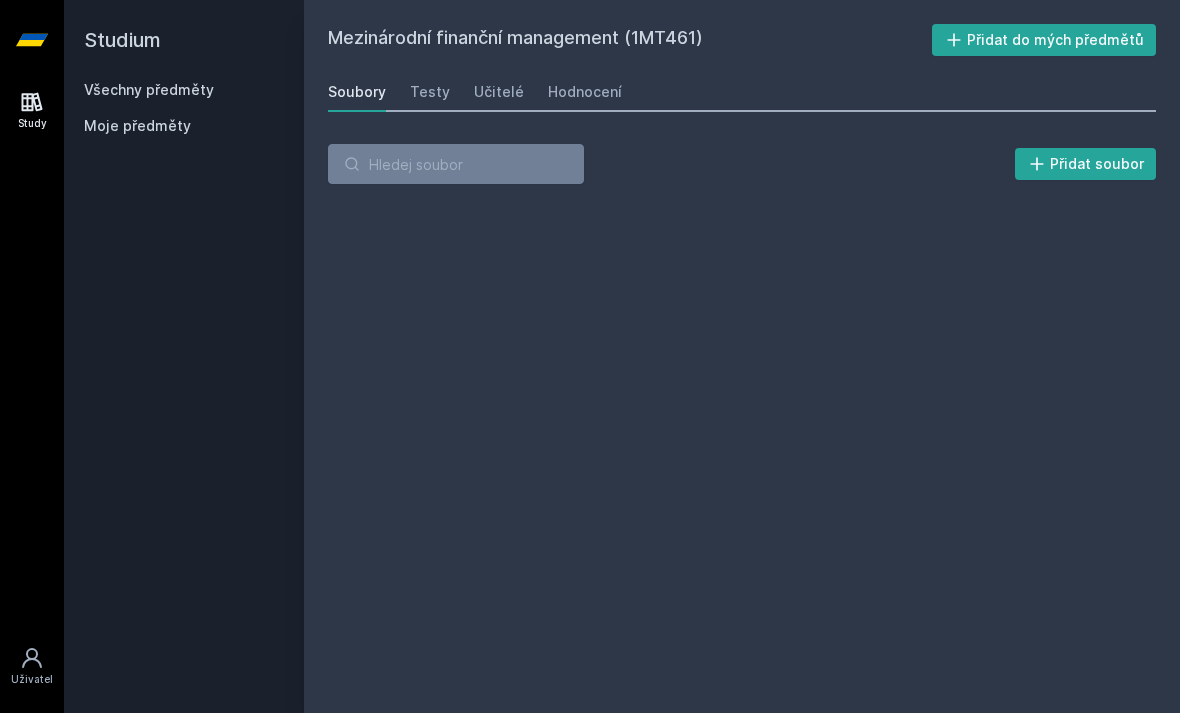click on "Hodnocení" at bounding box center (585, 92) 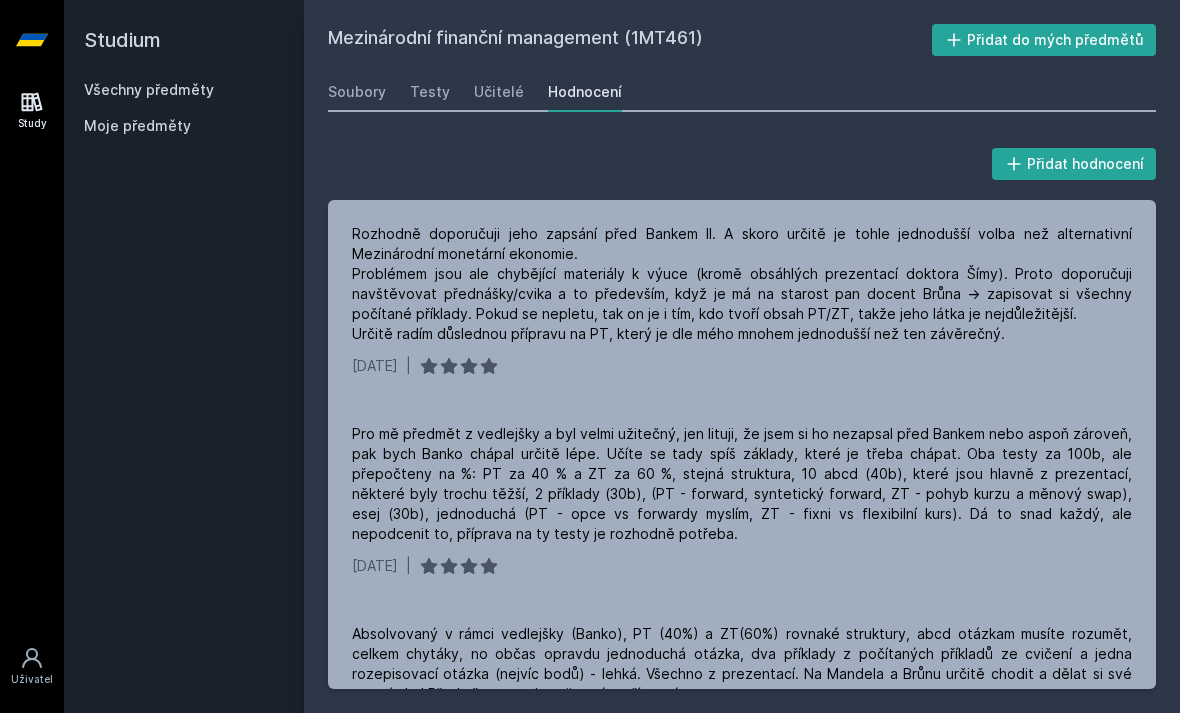 click on "Soubory" at bounding box center [357, 92] 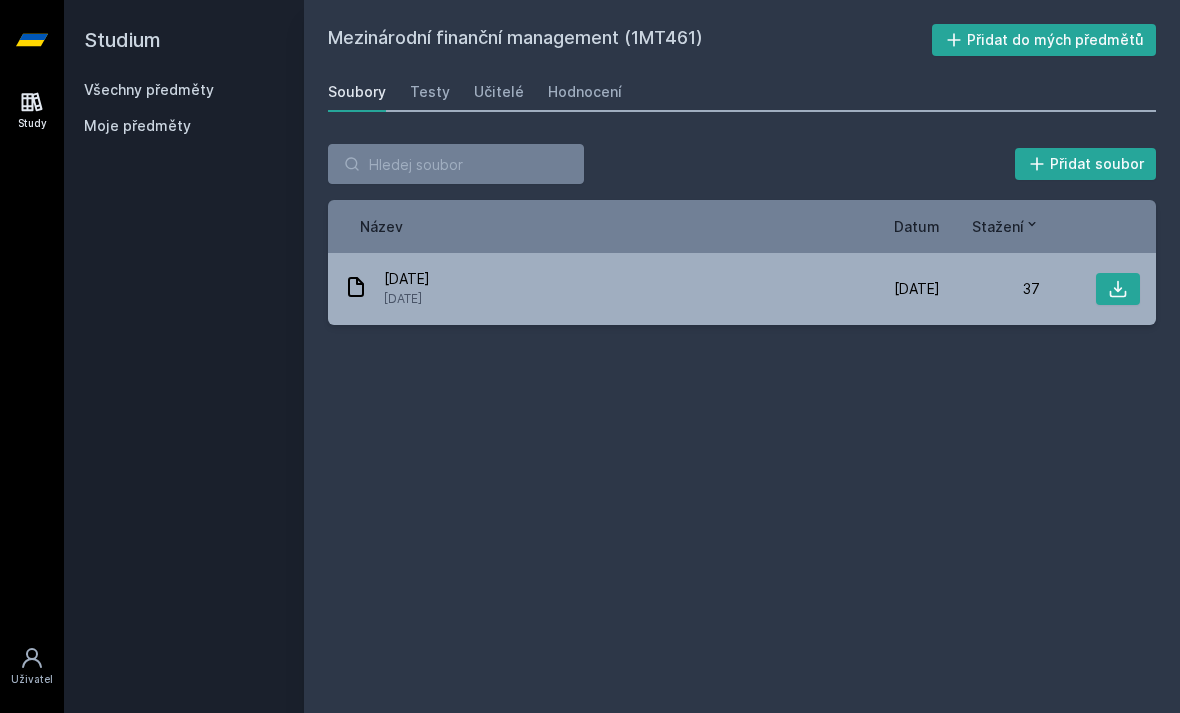 click on "Hodnocení" at bounding box center (585, 92) 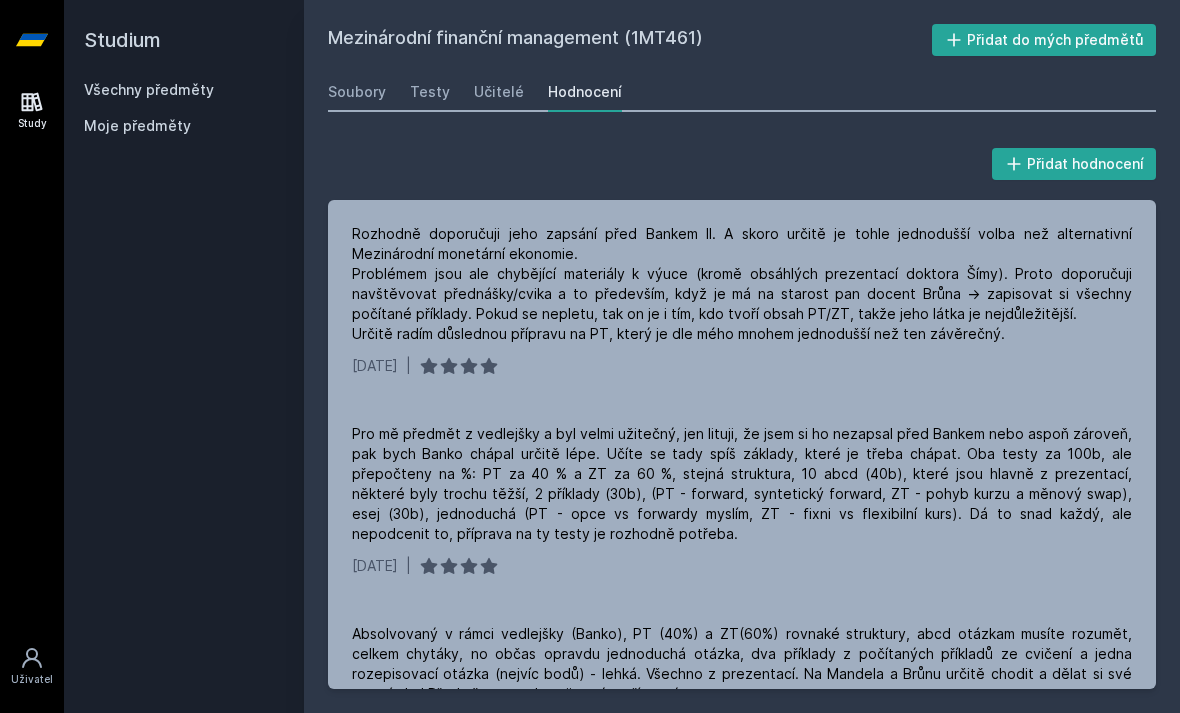 scroll, scrollTop: 0, scrollLeft: 0, axis: both 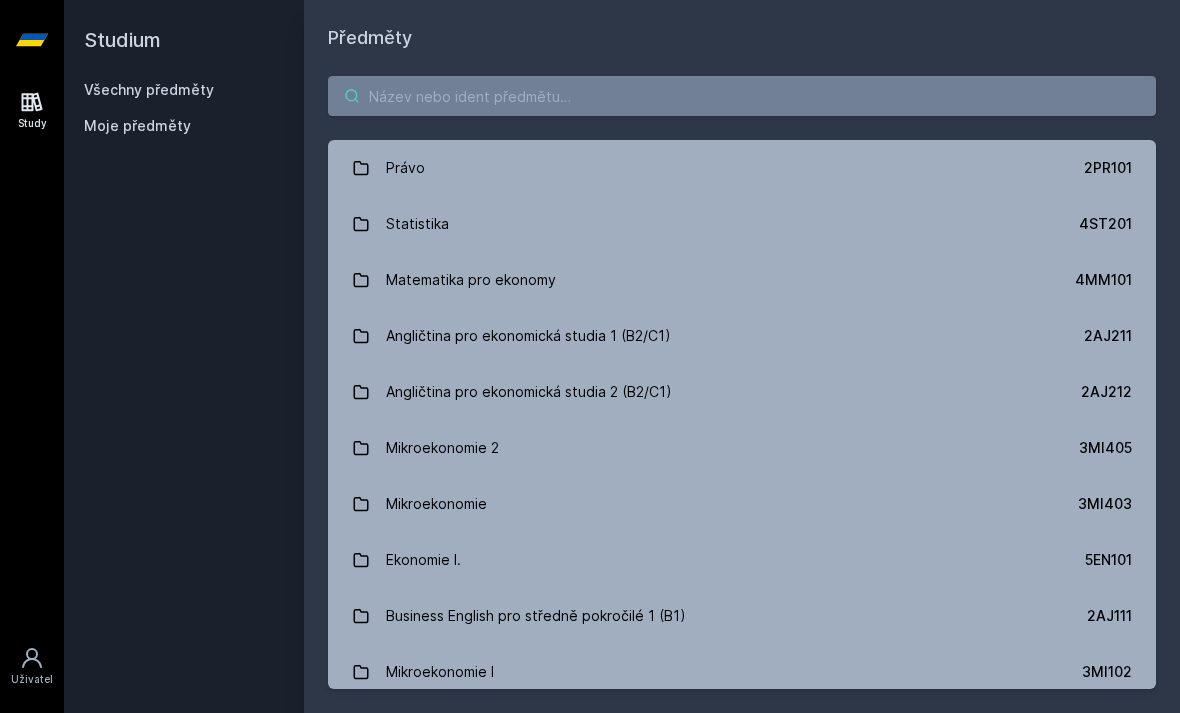 click at bounding box center [742, 96] 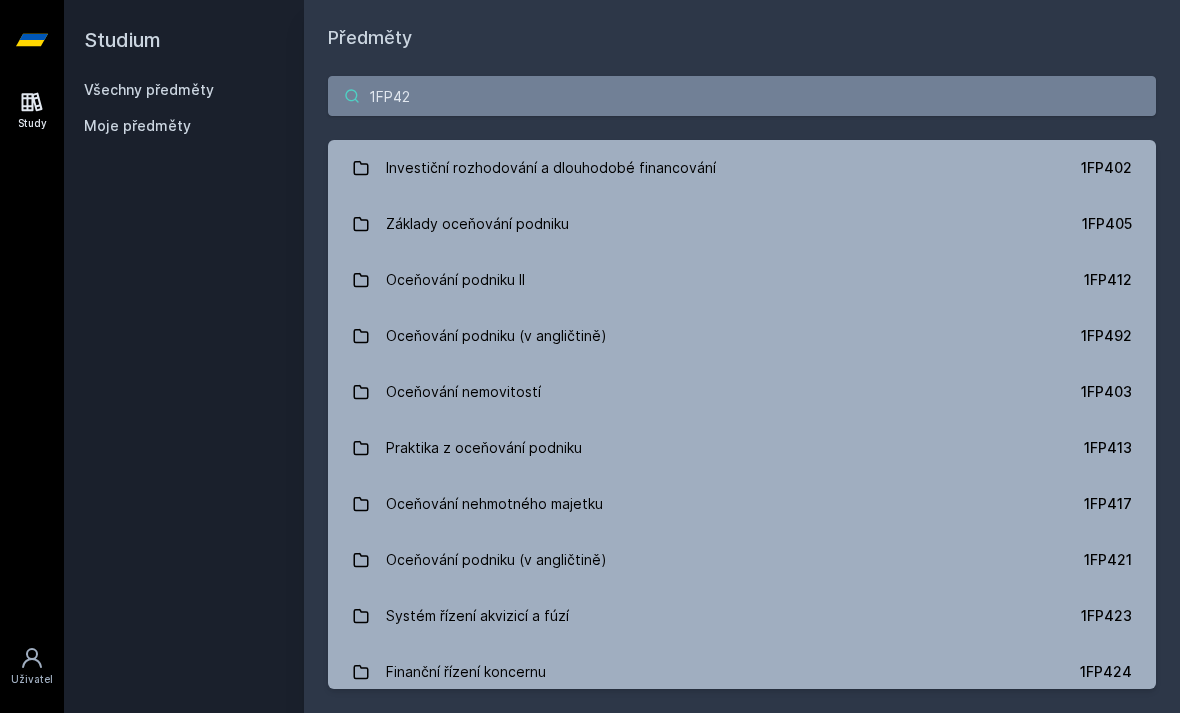 type on "1FP424" 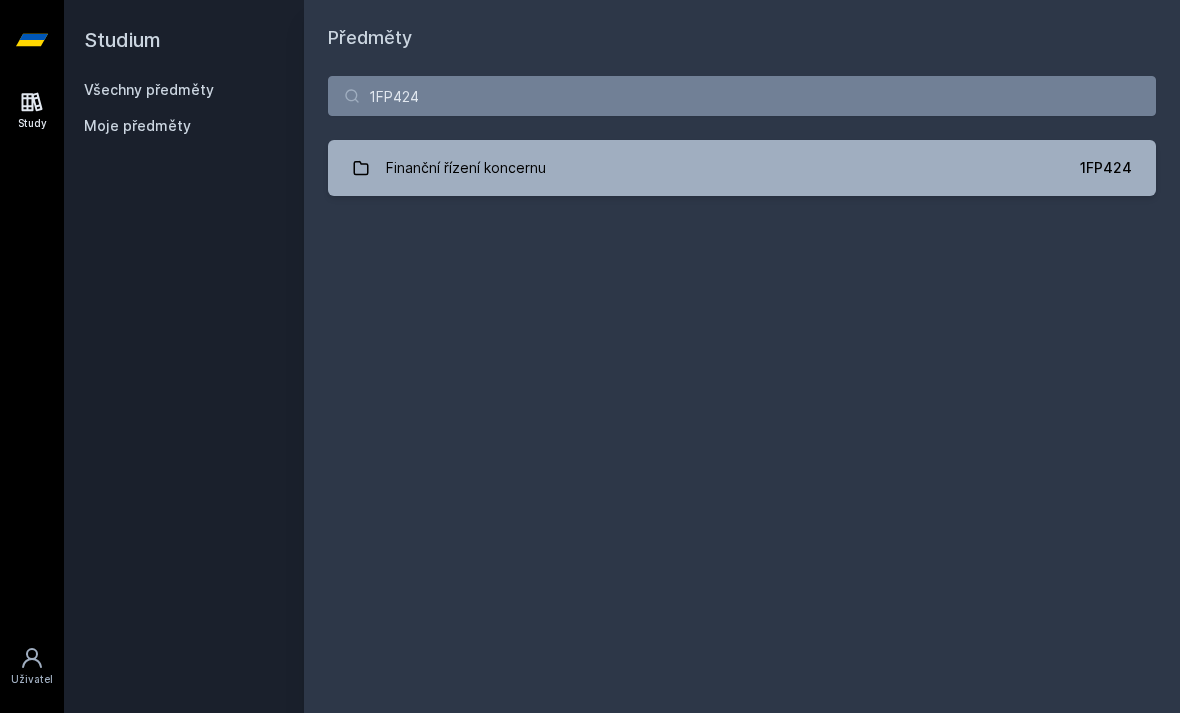 click on "Finanční řízení koncernu" at bounding box center (466, 168) 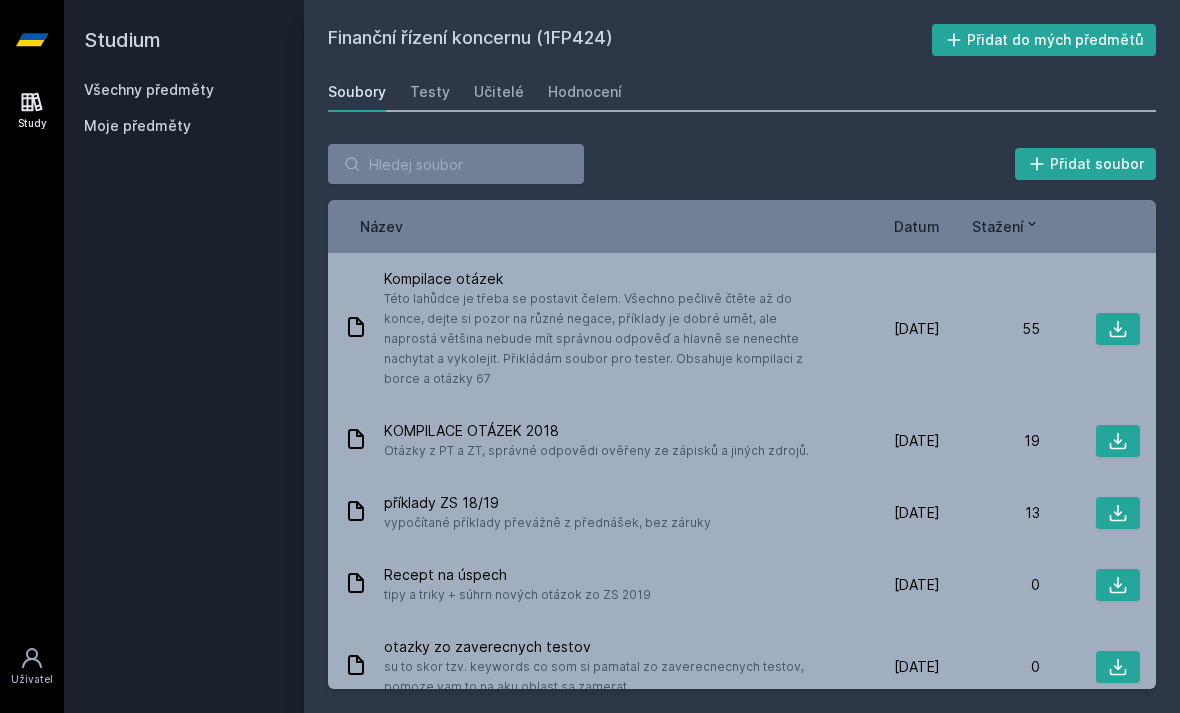 click on "Datum" at bounding box center [917, 226] 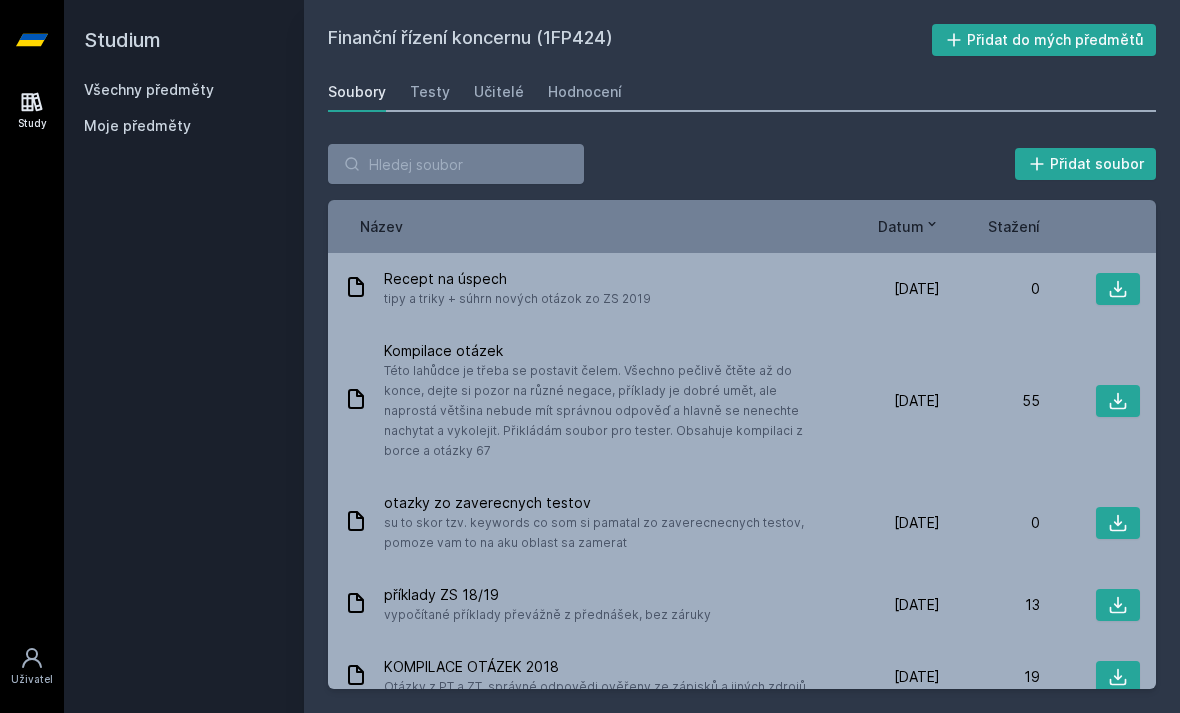 click on "Datum" at bounding box center (901, 226) 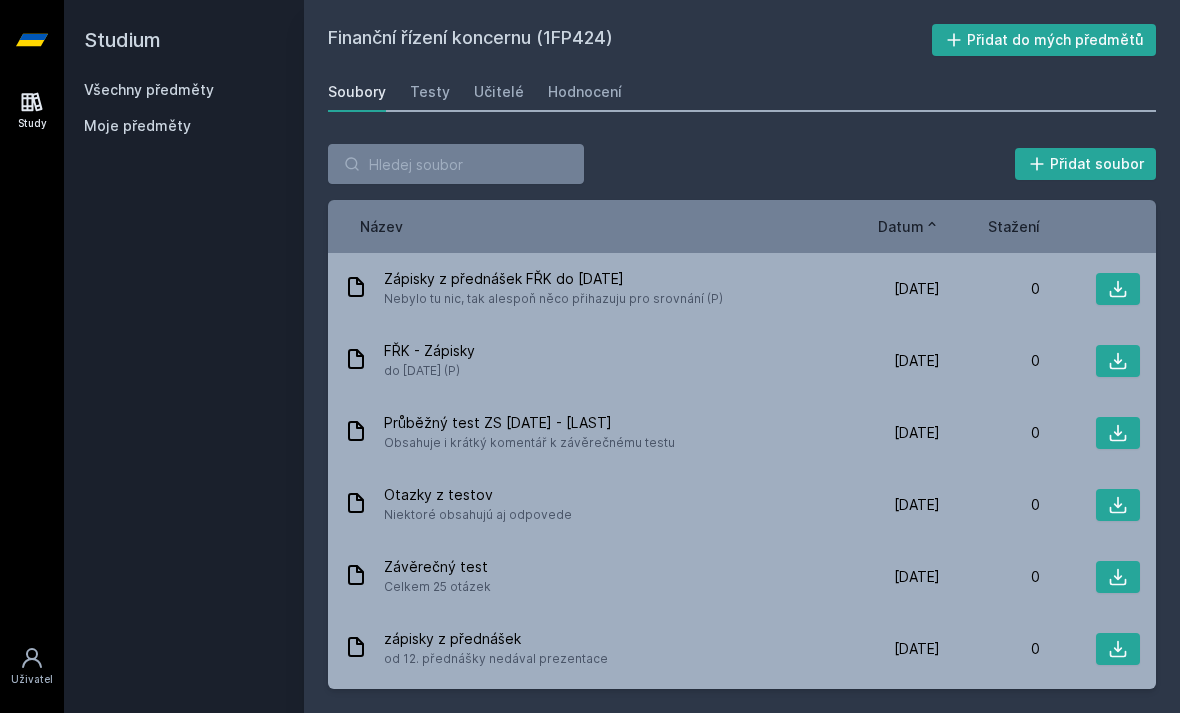 click on "Datum" at bounding box center [901, 226] 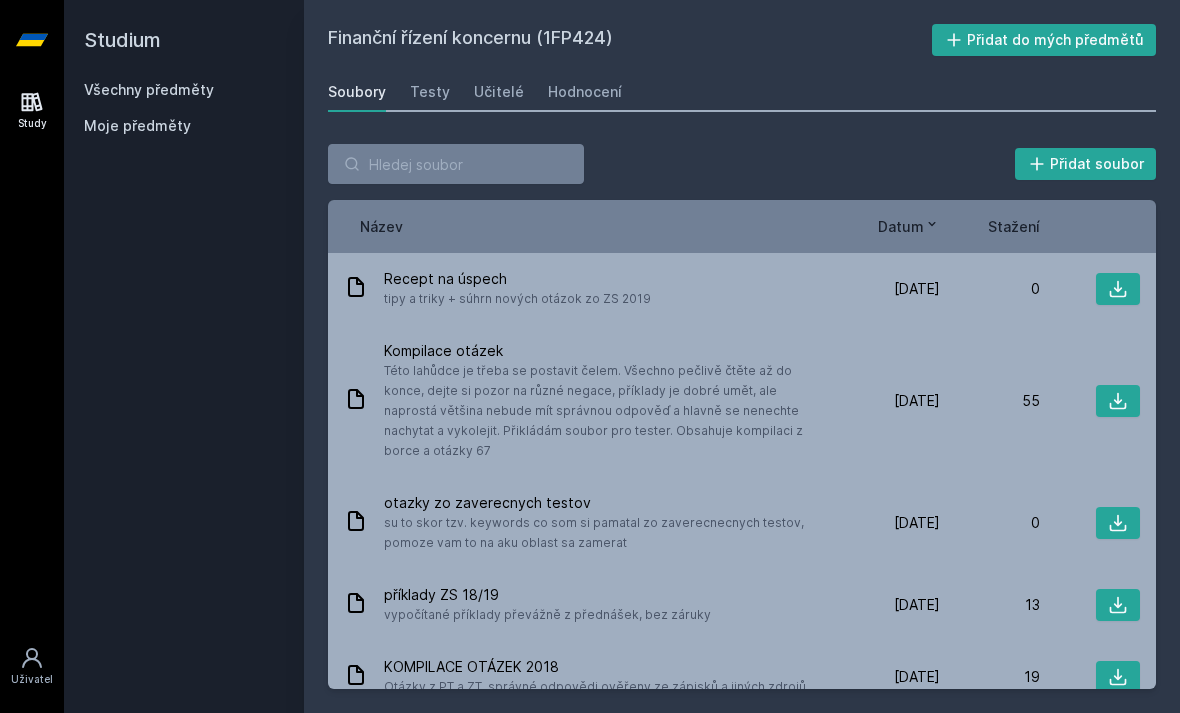 click on "Testy" at bounding box center (430, 92) 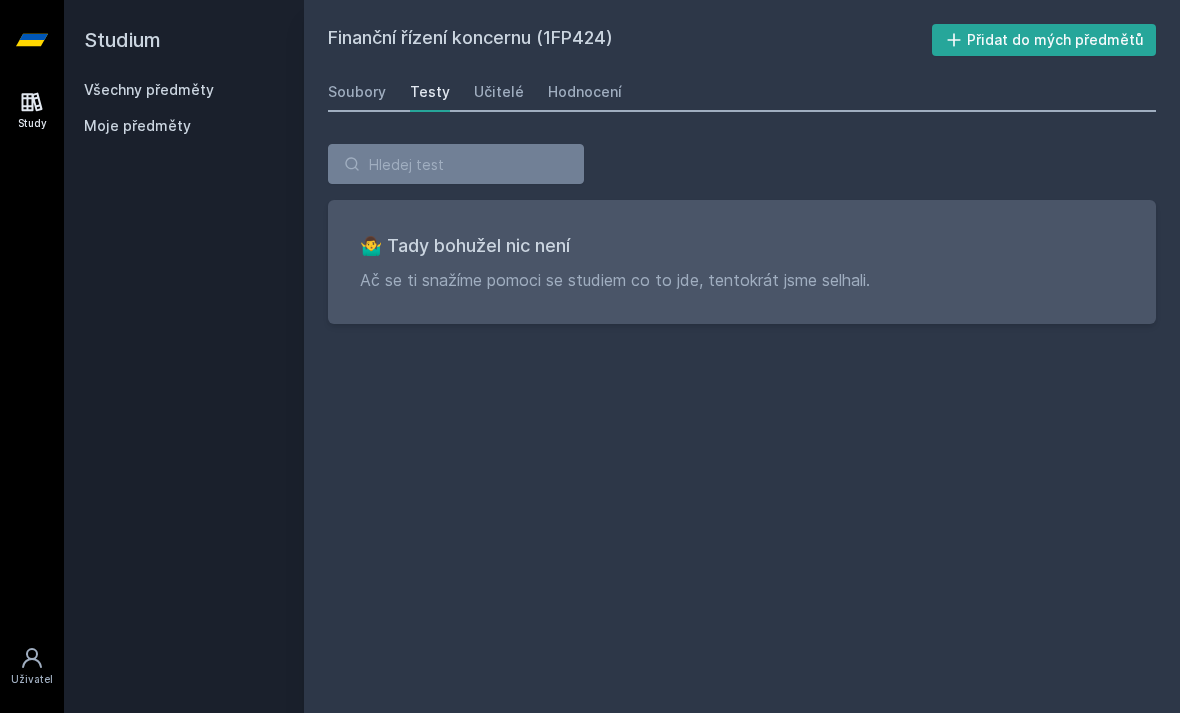 click on "Učitelé" at bounding box center [499, 92] 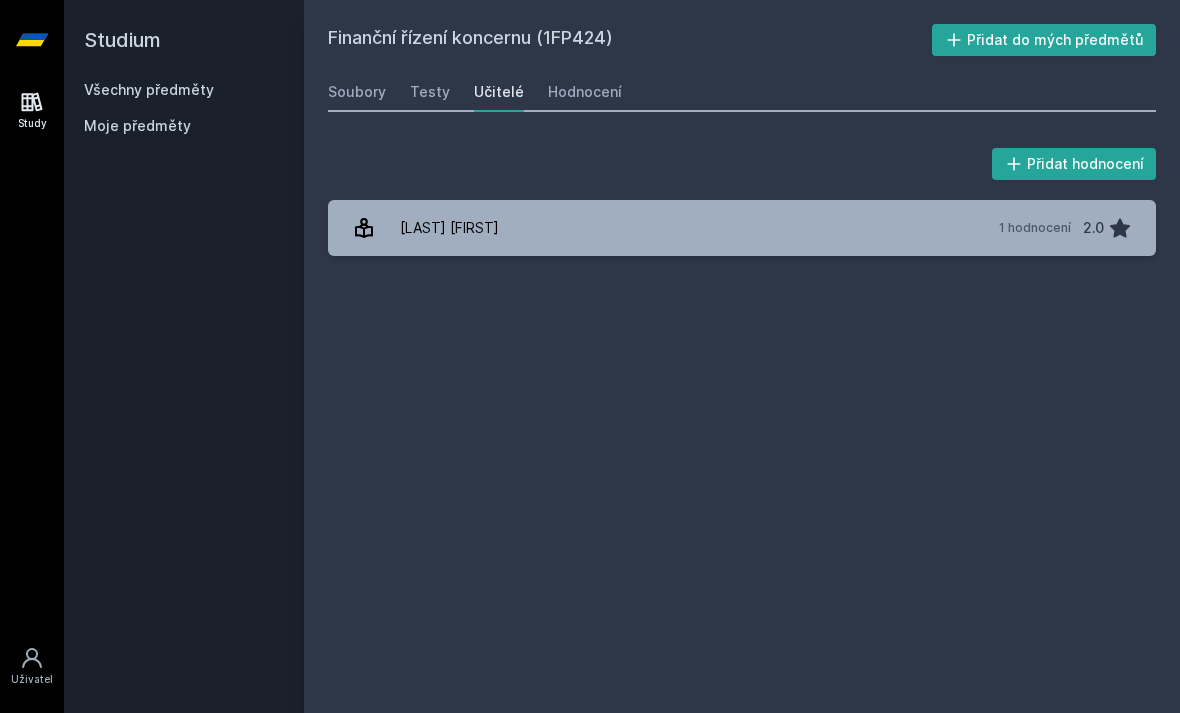 click on "Hodnocení" at bounding box center (585, 92) 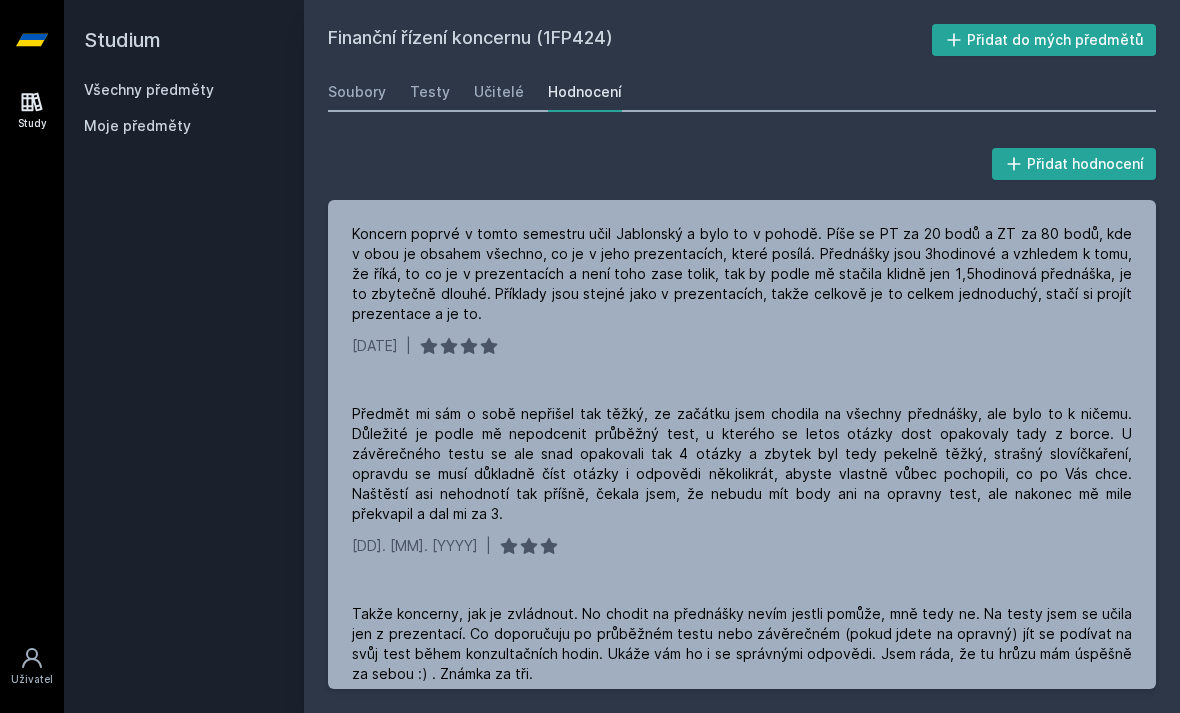 click on "Všechny předměty" at bounding box center (149, 89) 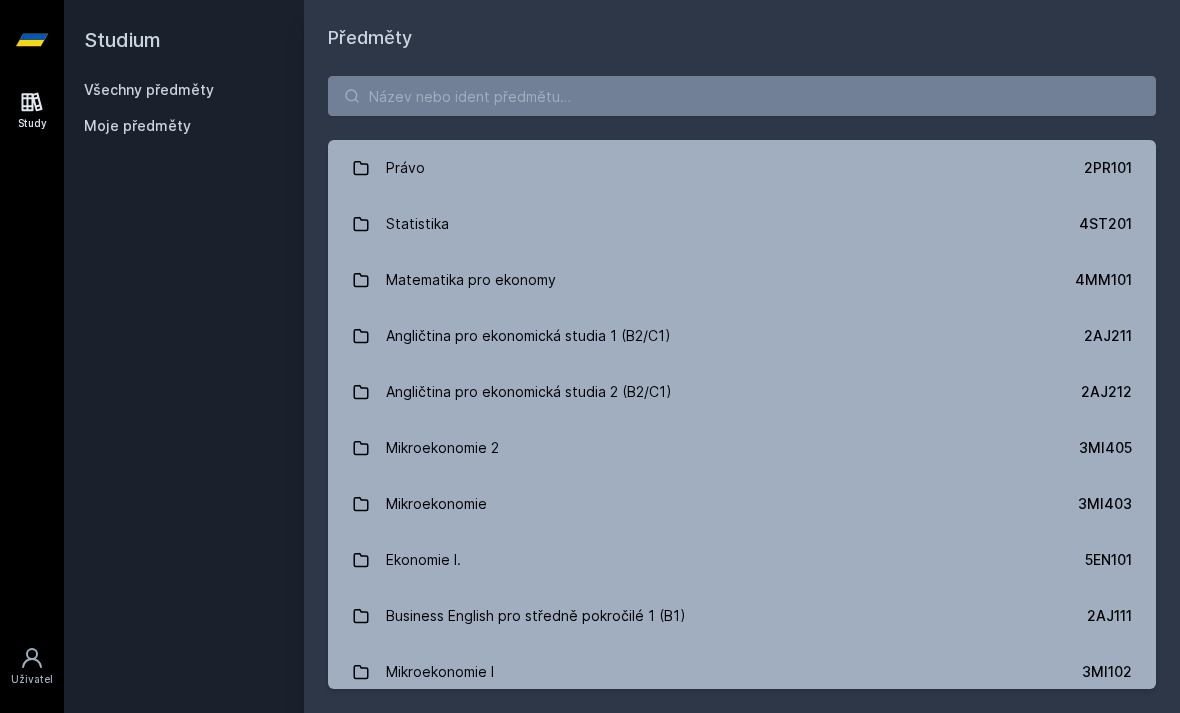 click on "Všechny předměty" at bounding box center (149, 89) 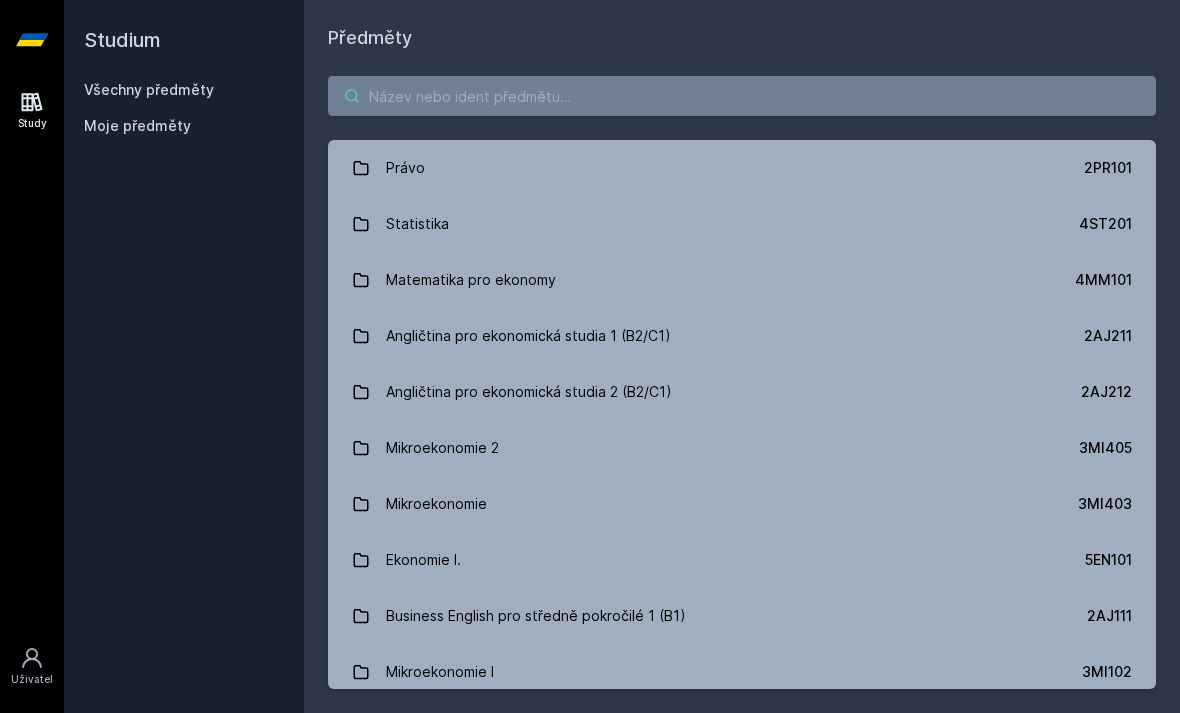 click at bounding box center (742, 96) 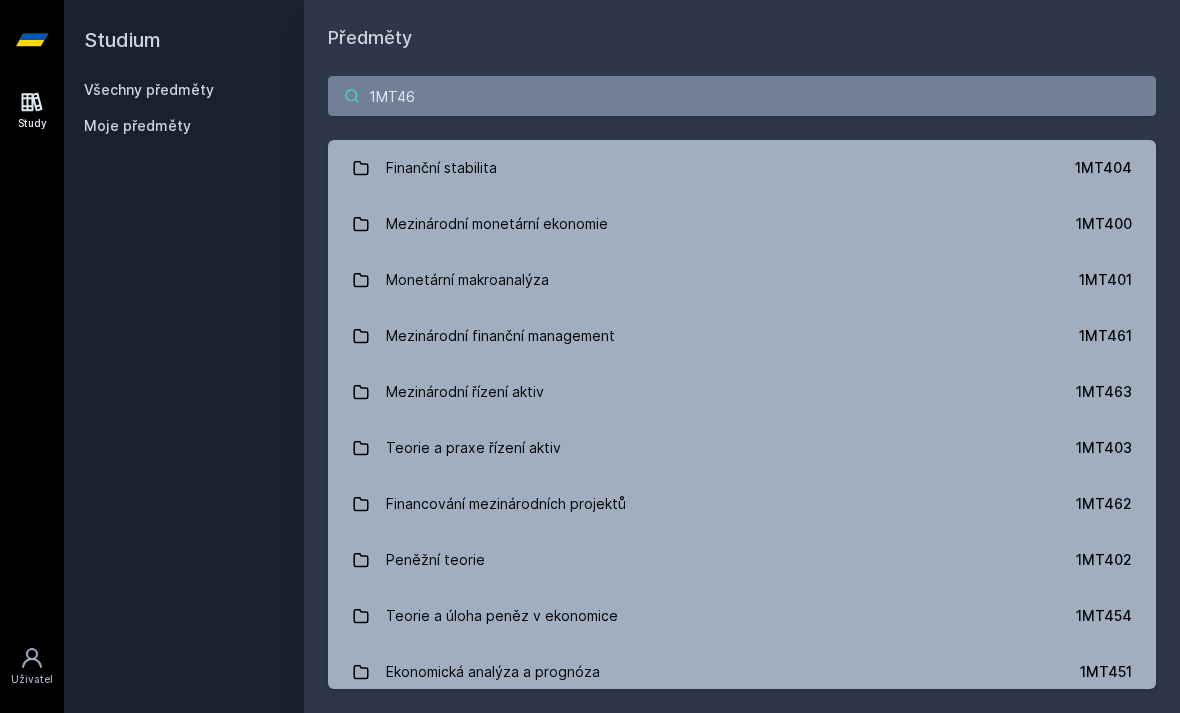 type on "1MT463" 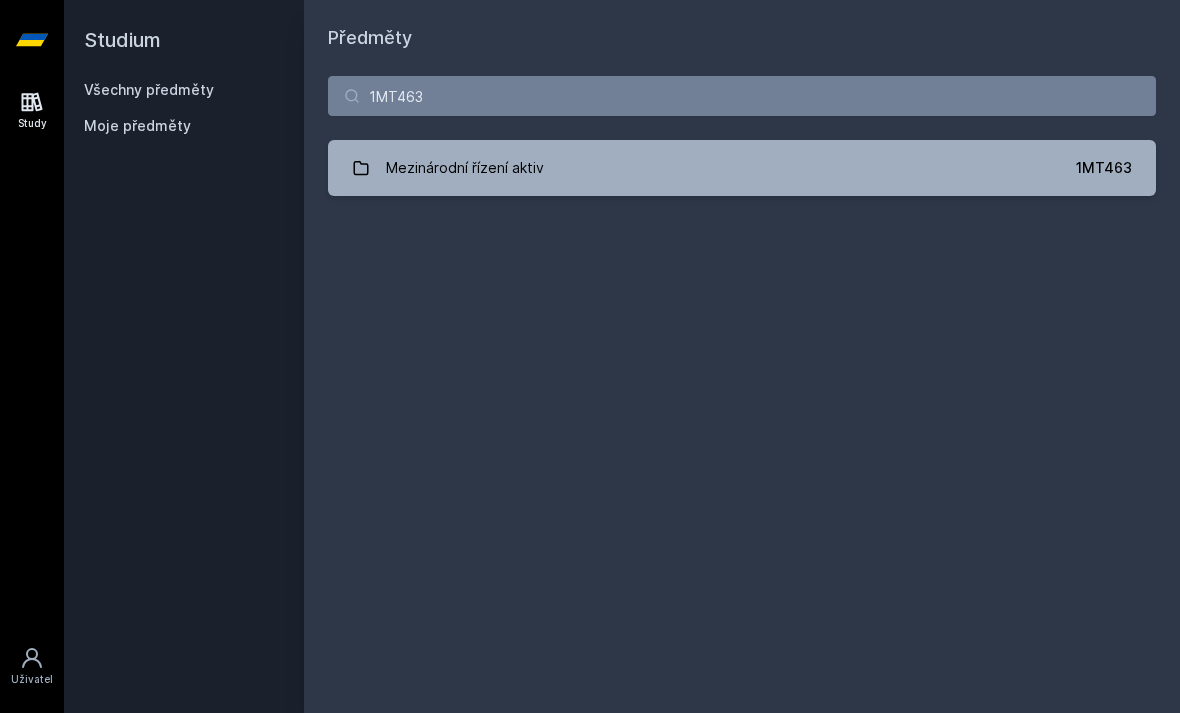 click on "1MT463" at bounding box center (1104, 168) 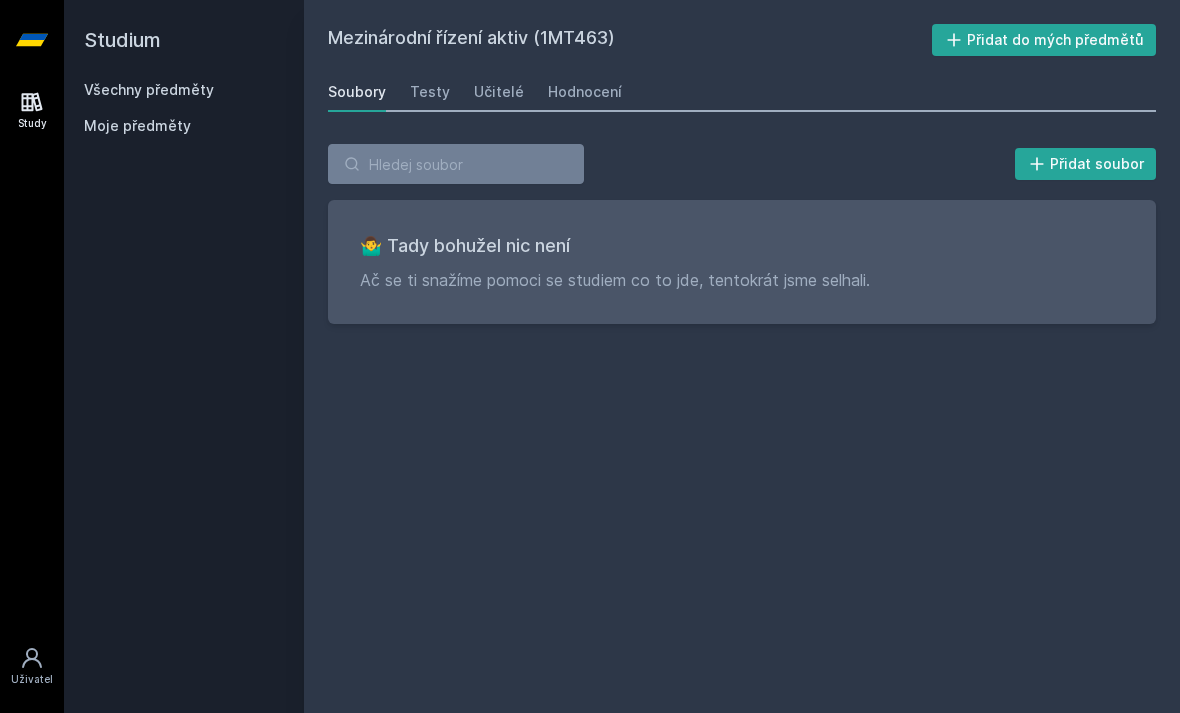 click on "Testy" at bounding box center [430, 92] 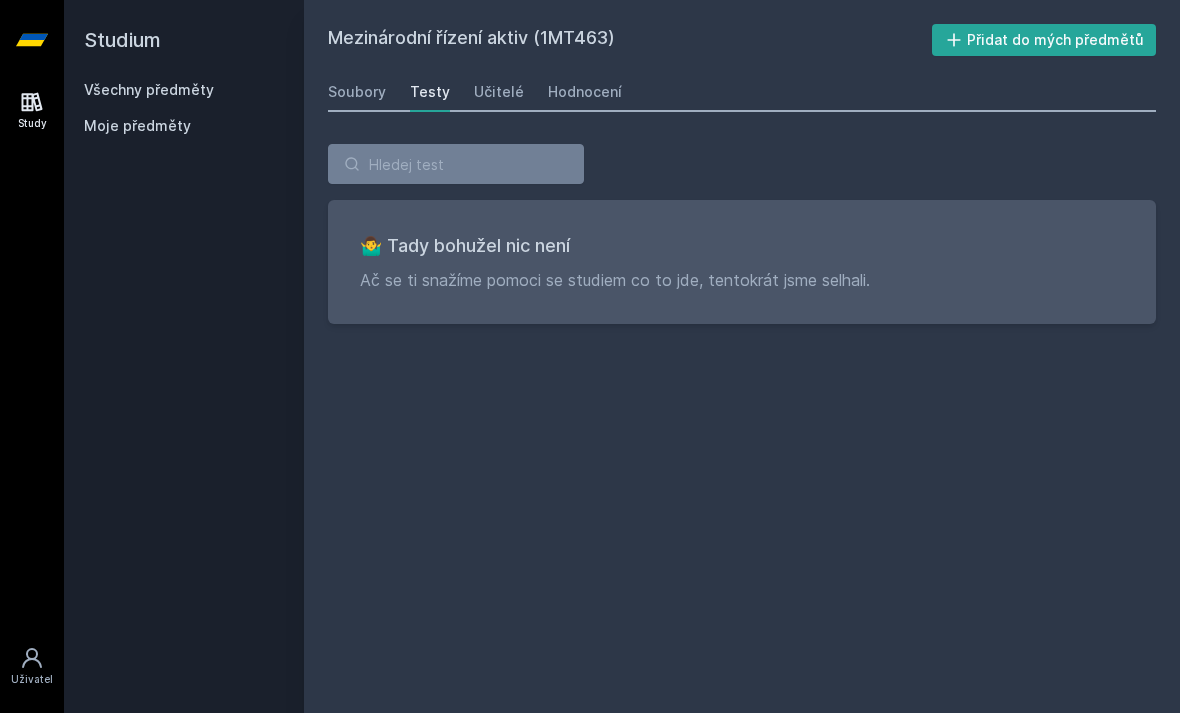click on "Učitelé" at bounding box center [499, 92] 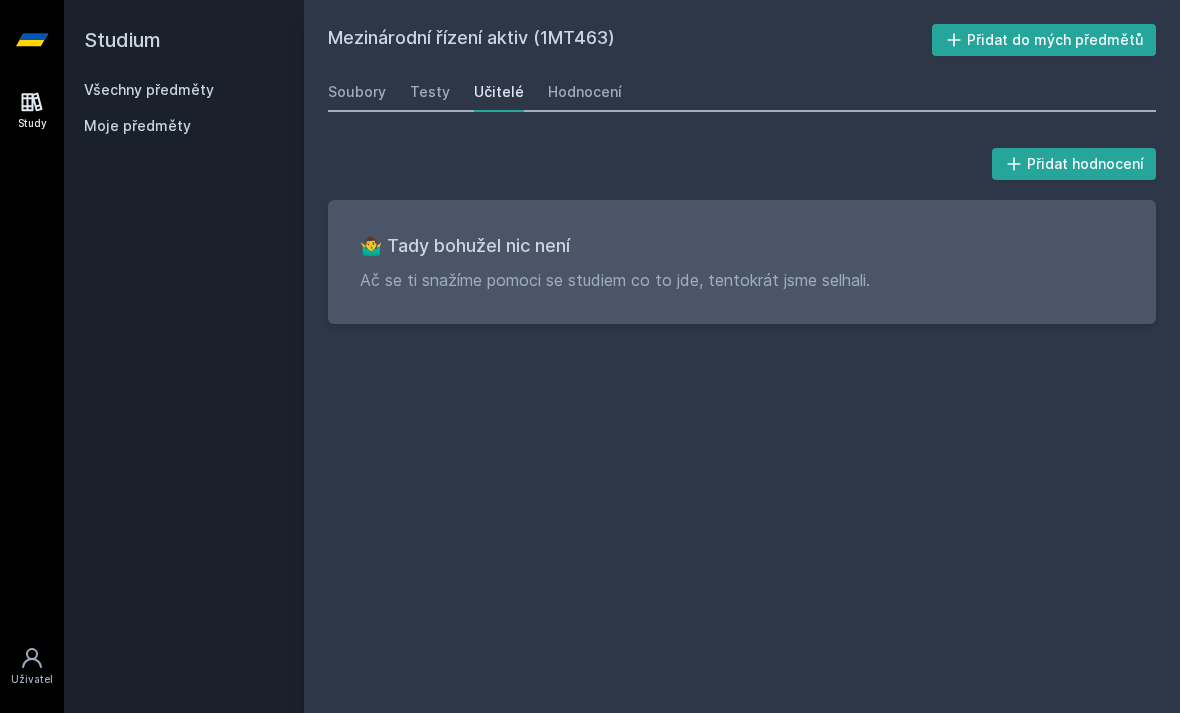 click on "Hodnocení" at bounding box center [585, 92] 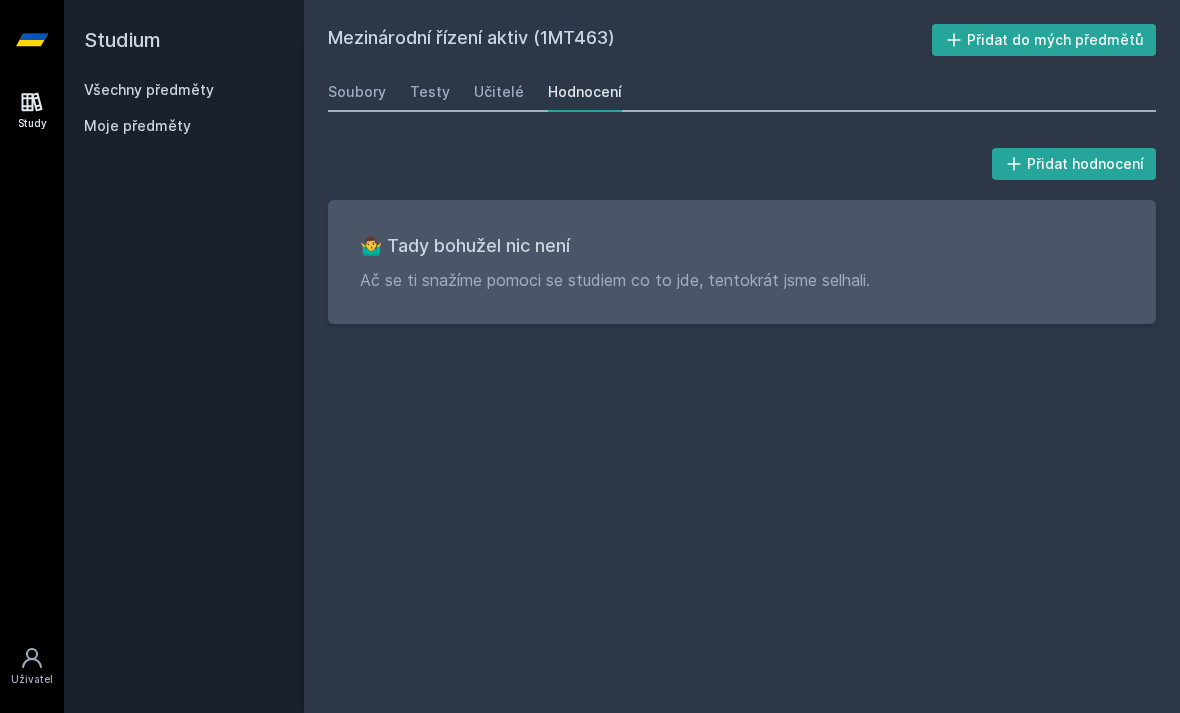 click on "Soubory" at bounding box center [357, 92] 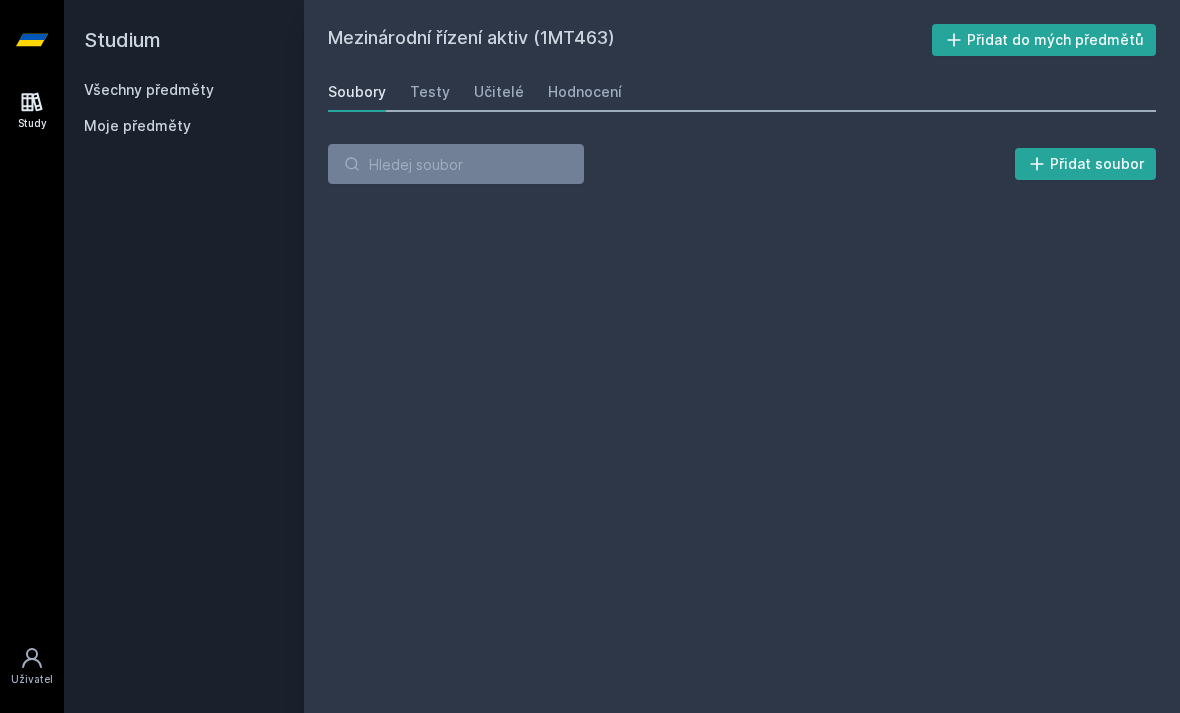 scroll, scrollTop: 0, scrollLeft: 0, axis: both 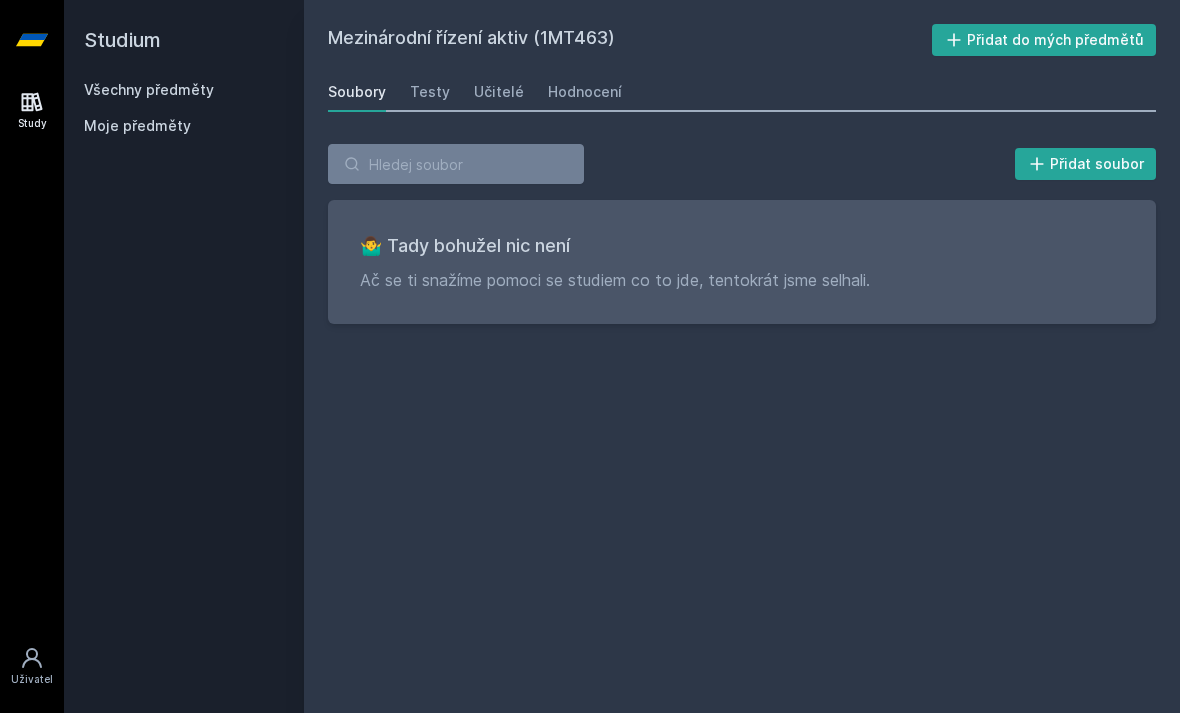 click on "Testy" at bounding box center [430, 92] 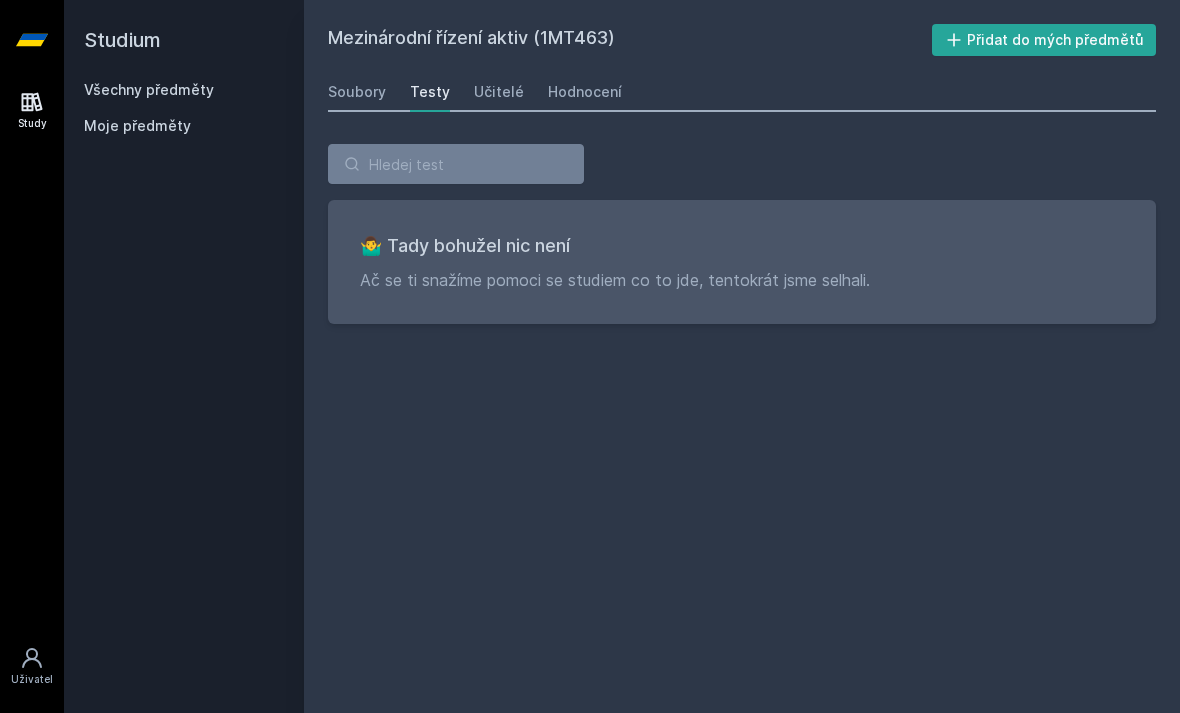 click on "Testy" at bounding box center (430, 92) 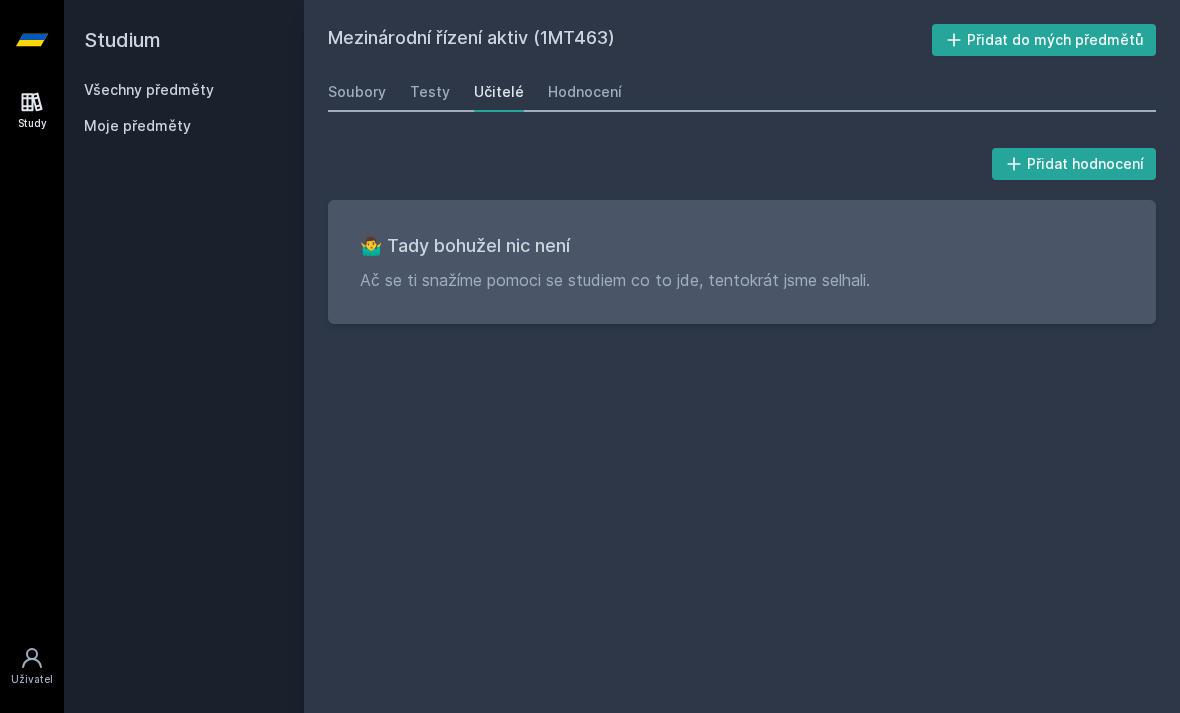 click on "Hodnocení" at bounding box center (585, 92) 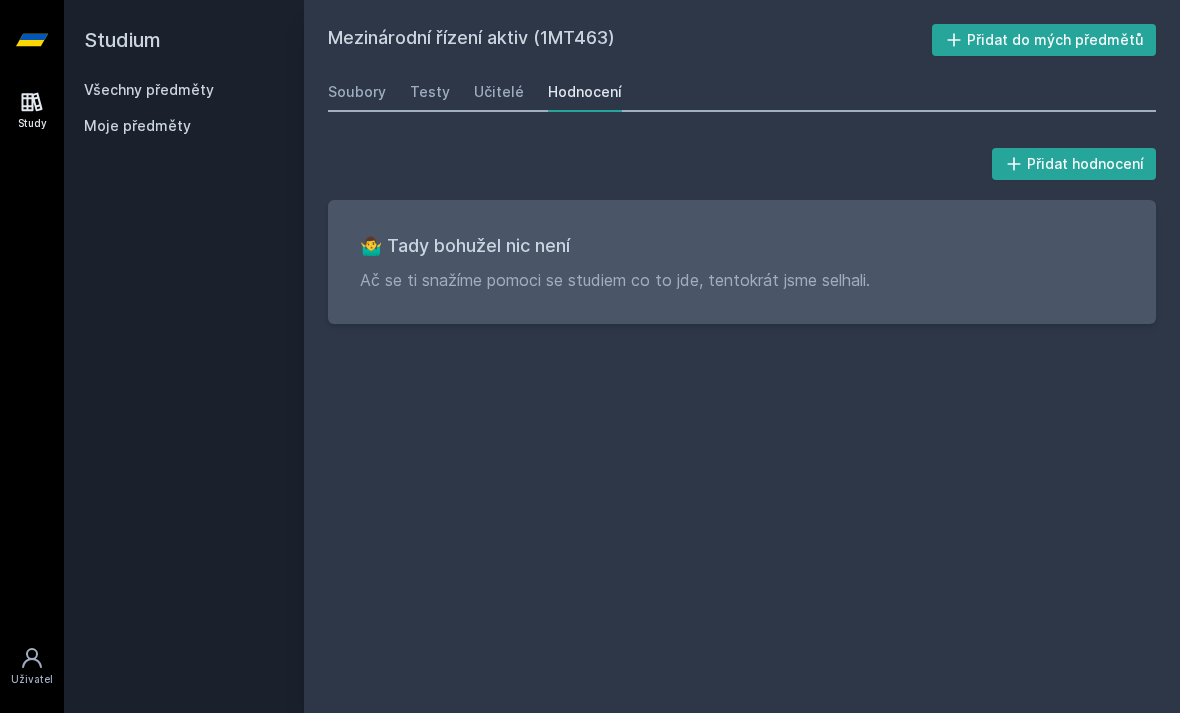 click on "Všechny předměty" at bounding box center (149, 89) 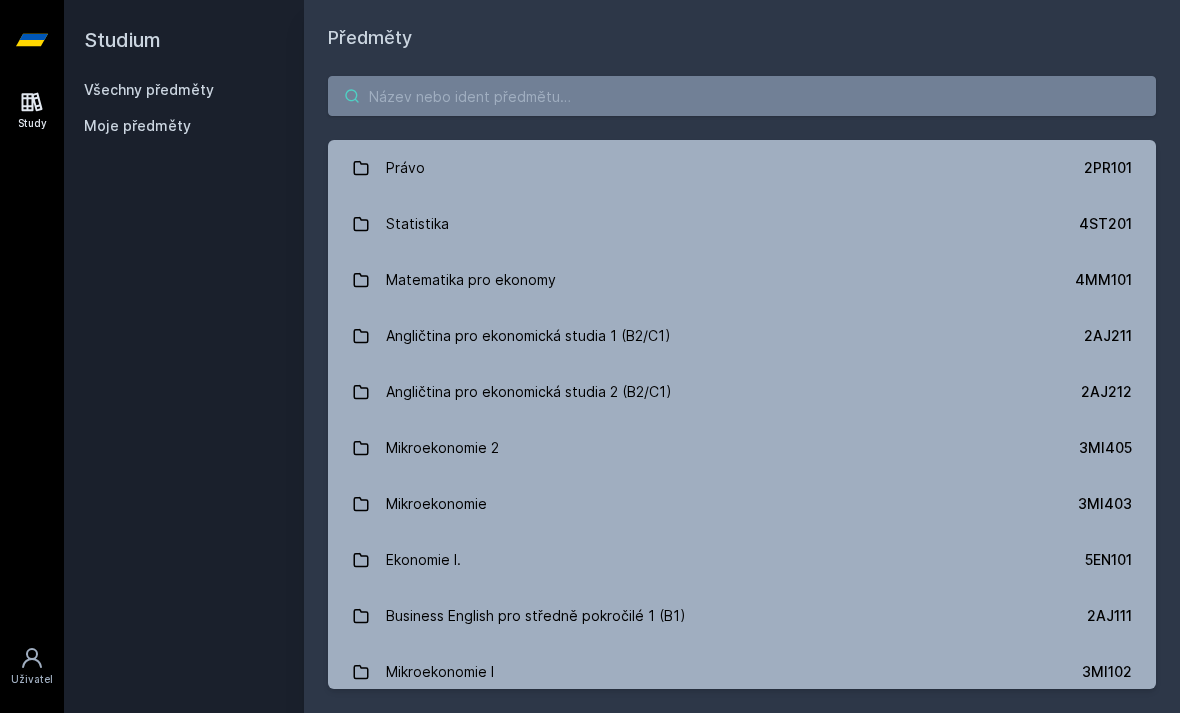 click at bounding box center [742, 96] 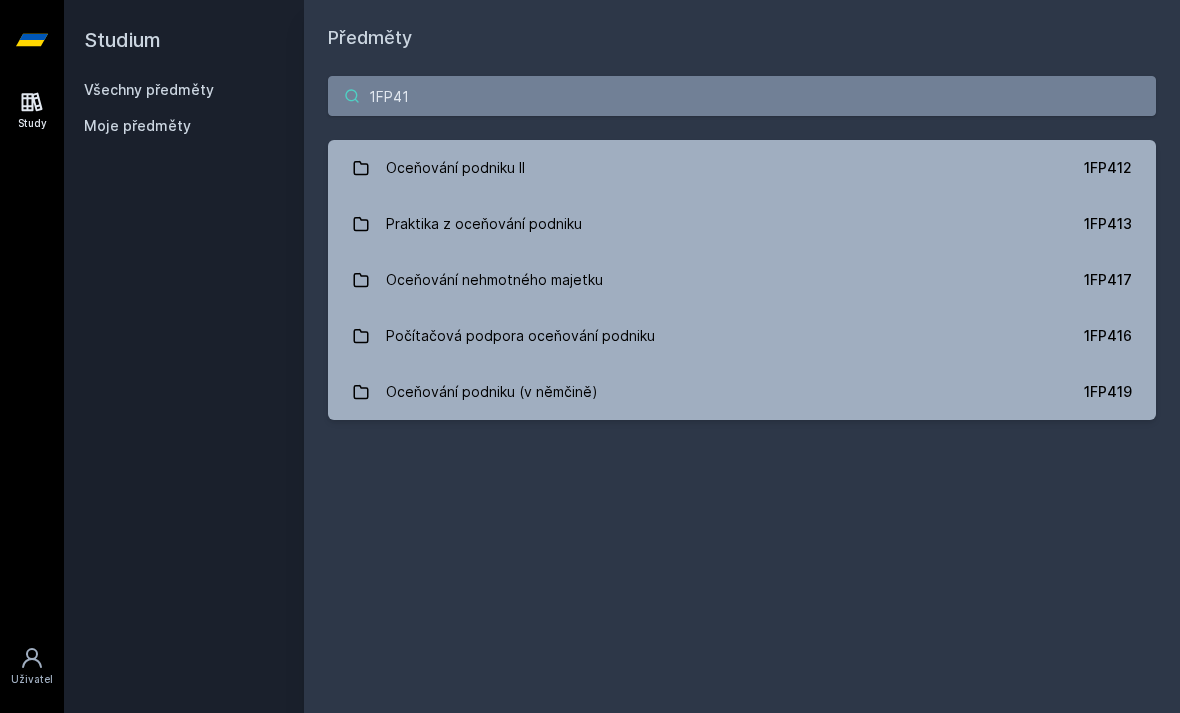 type on "1FP417" 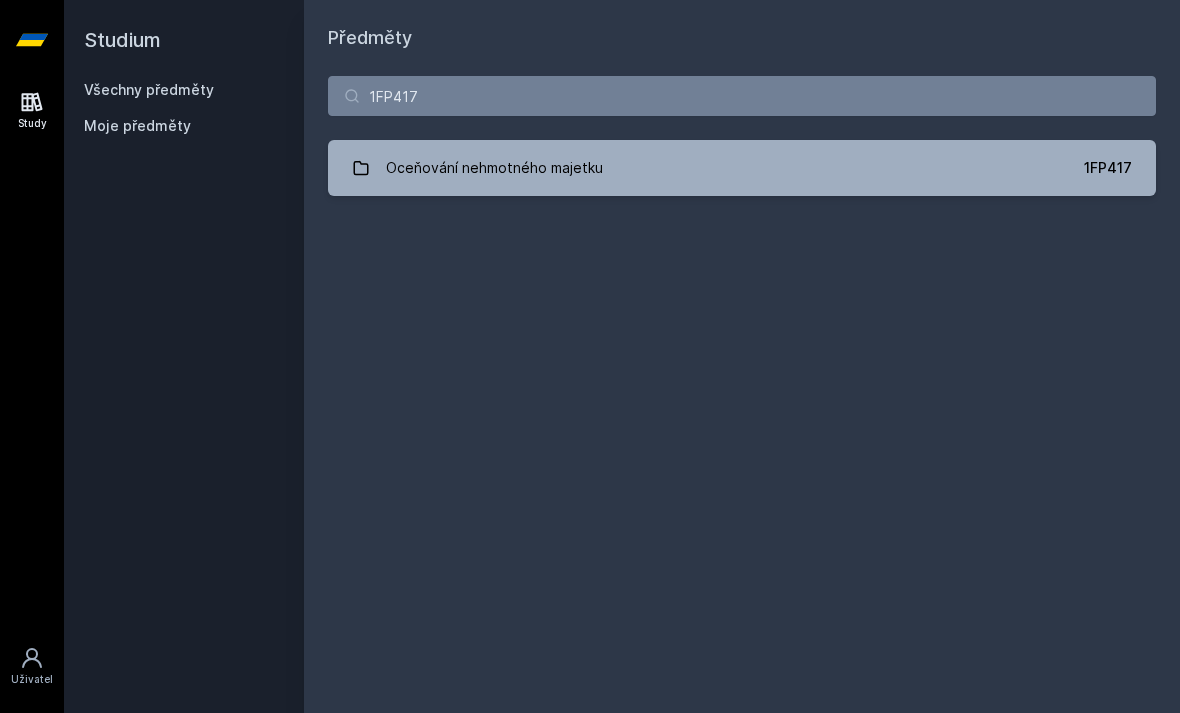 click on "Oceňování nehmotného majetku   1FP417" at bounding box center [742, 168] 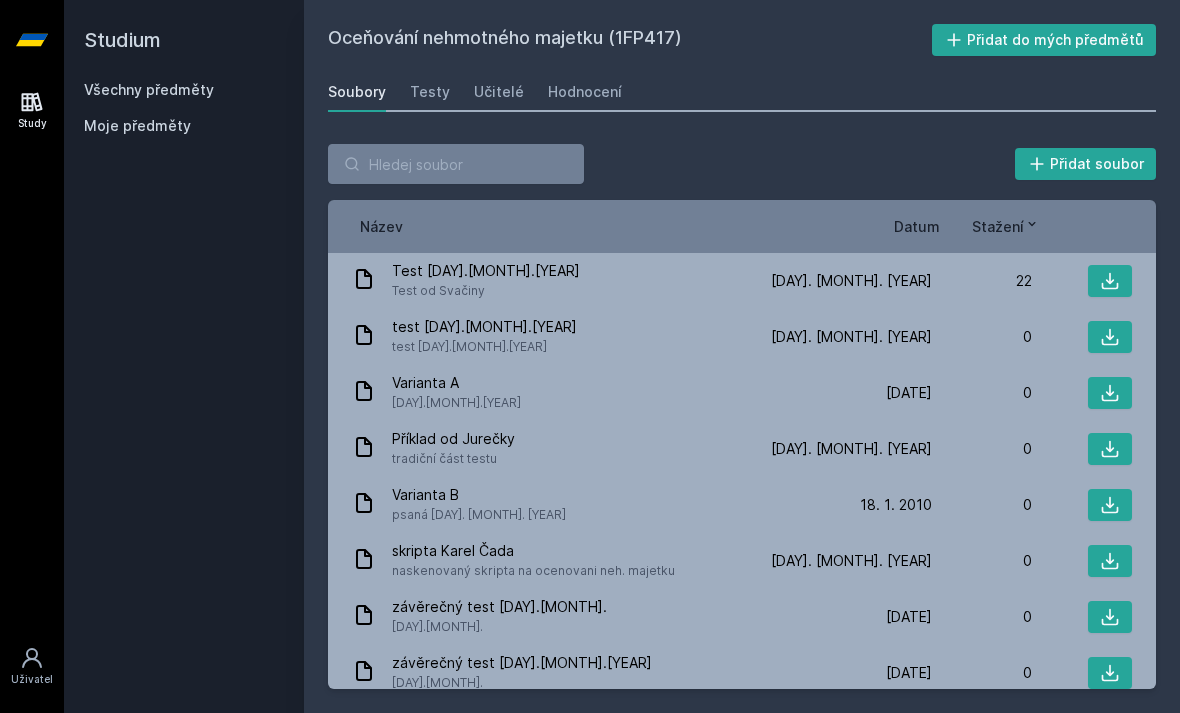click on "Testy" at bounding box center (430, 92) 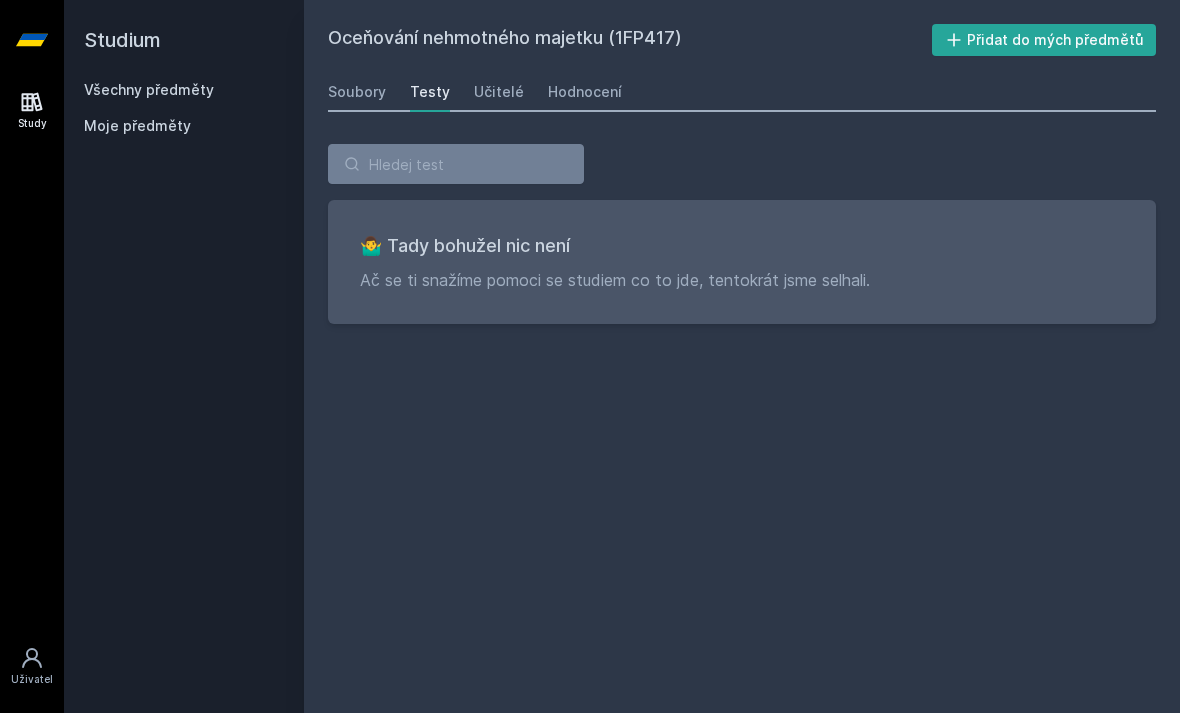click on "Učitelé" at bounding box center (499, 92) 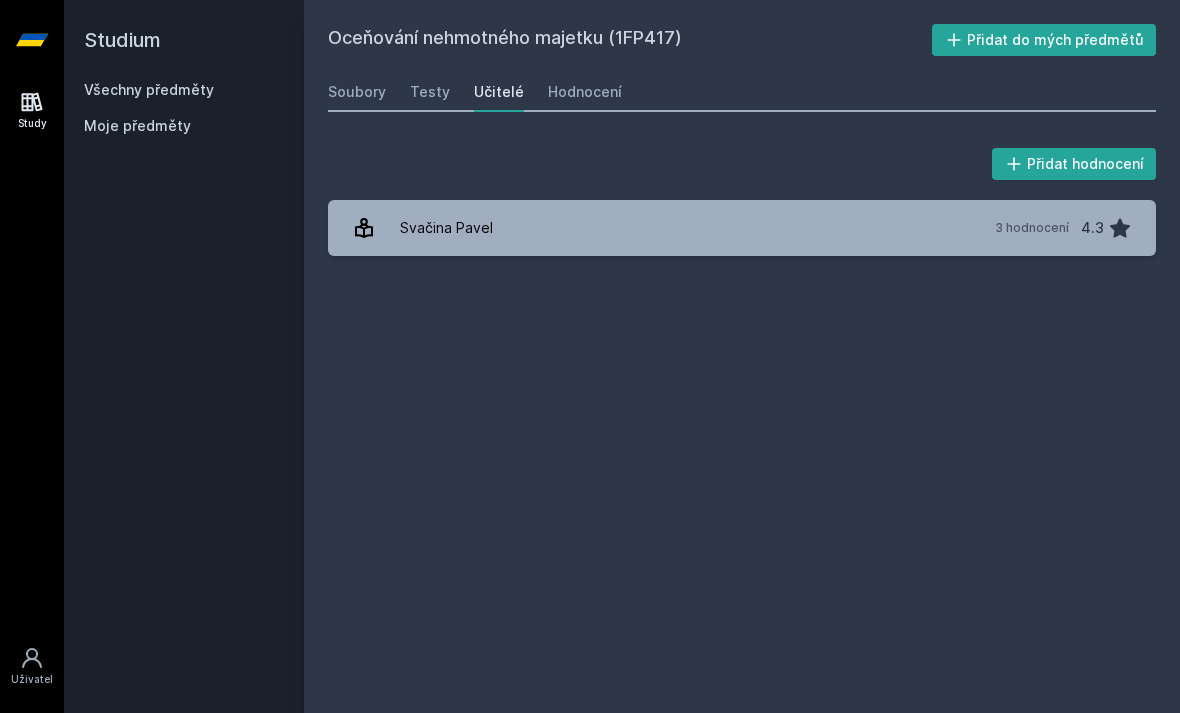 click on "Hodnocení" at bounding box center (585, 92) 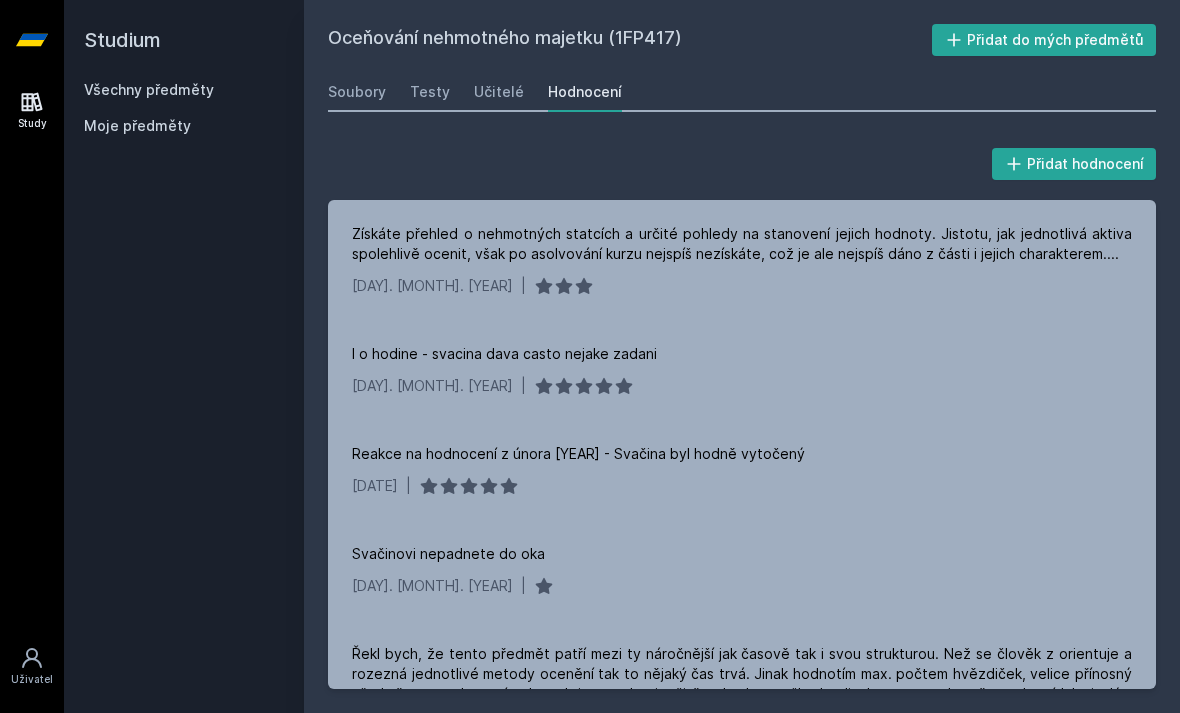 click on "Moje předměty" at bounding box center (137, 126) 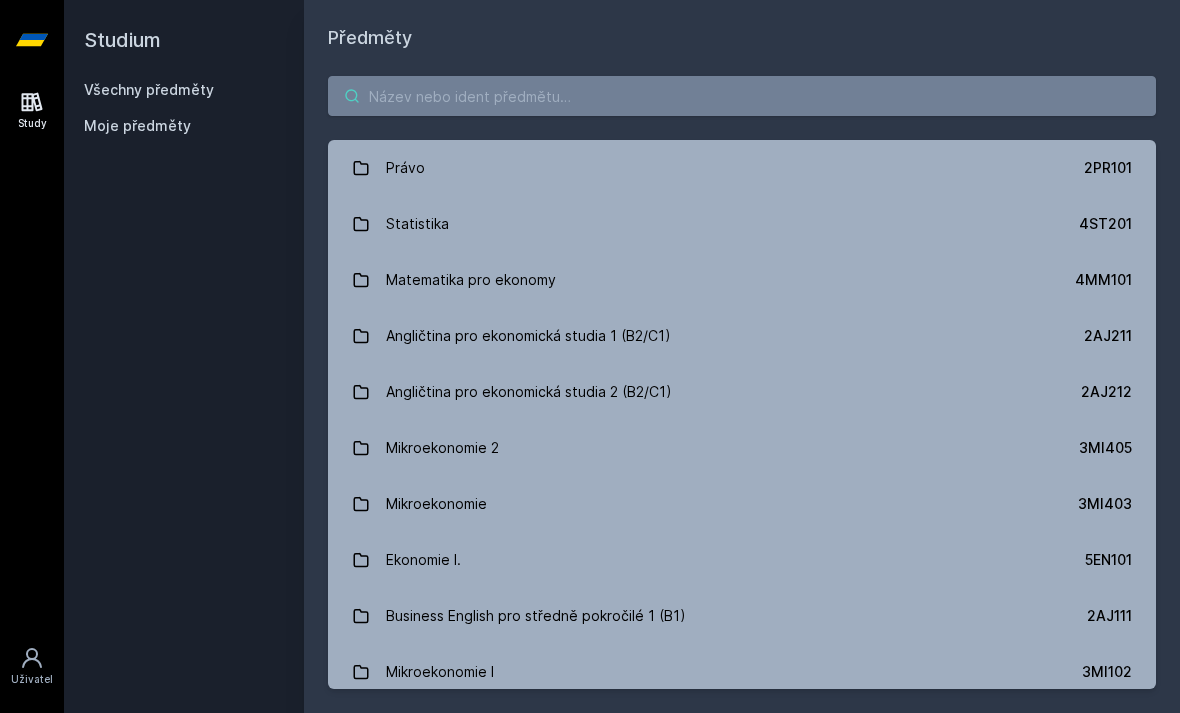 click at bounding box center (742, 96) 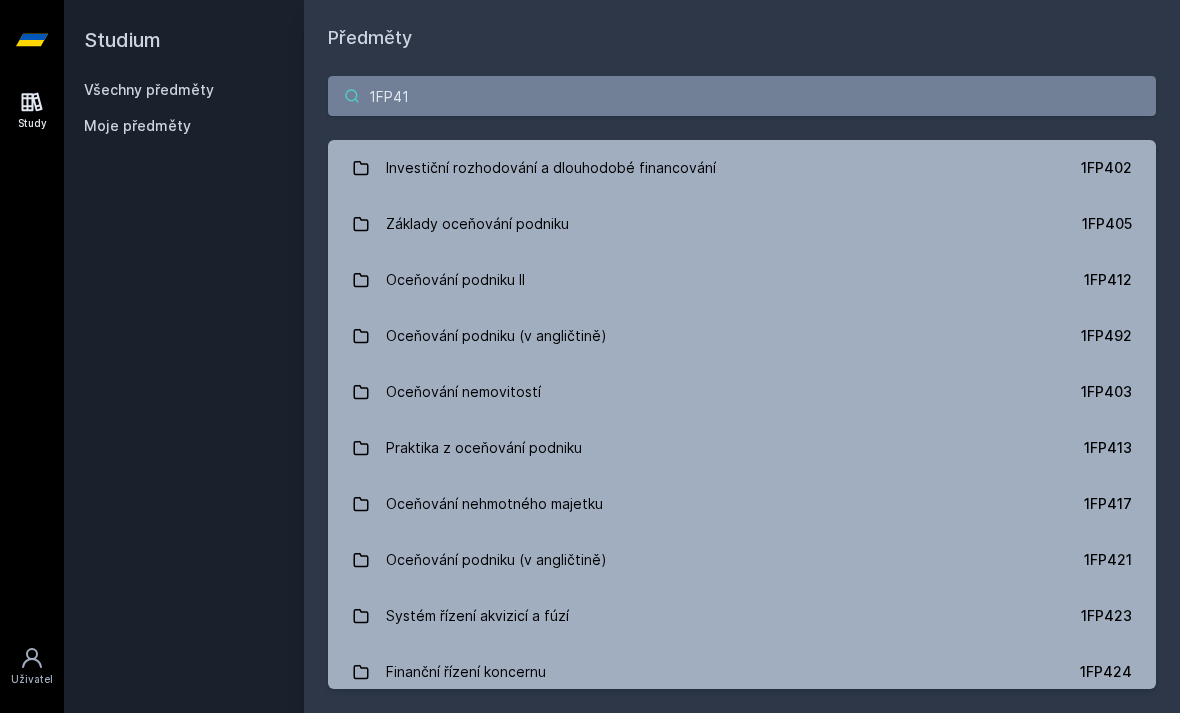 type on "1FP413" 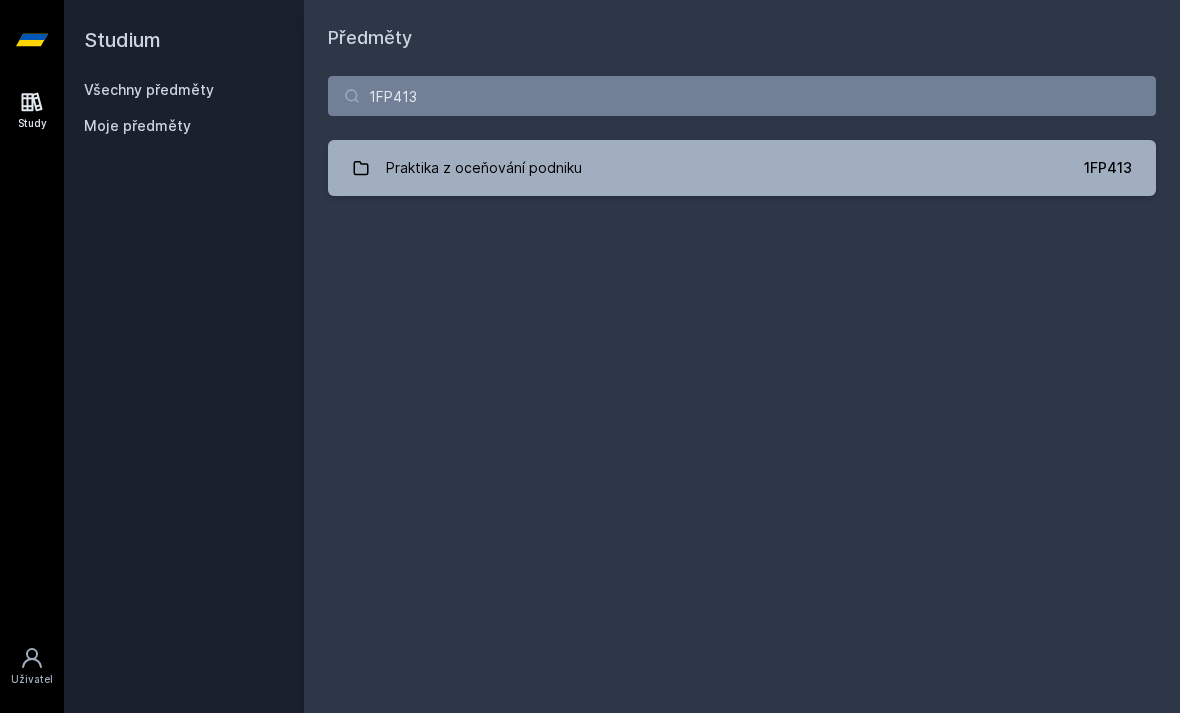 click on "Praktika z oceňování podniku   1FP413" at bounding box center (742, 168) 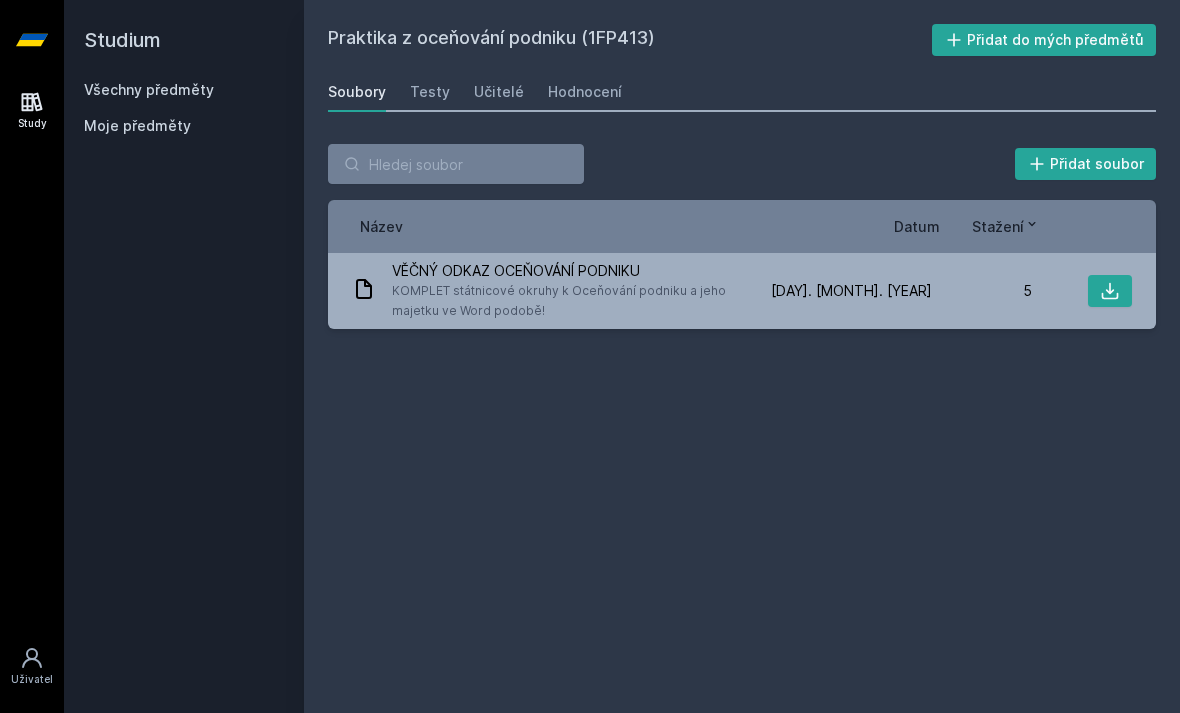 click on "Testy" at bounding box center [430, 92] 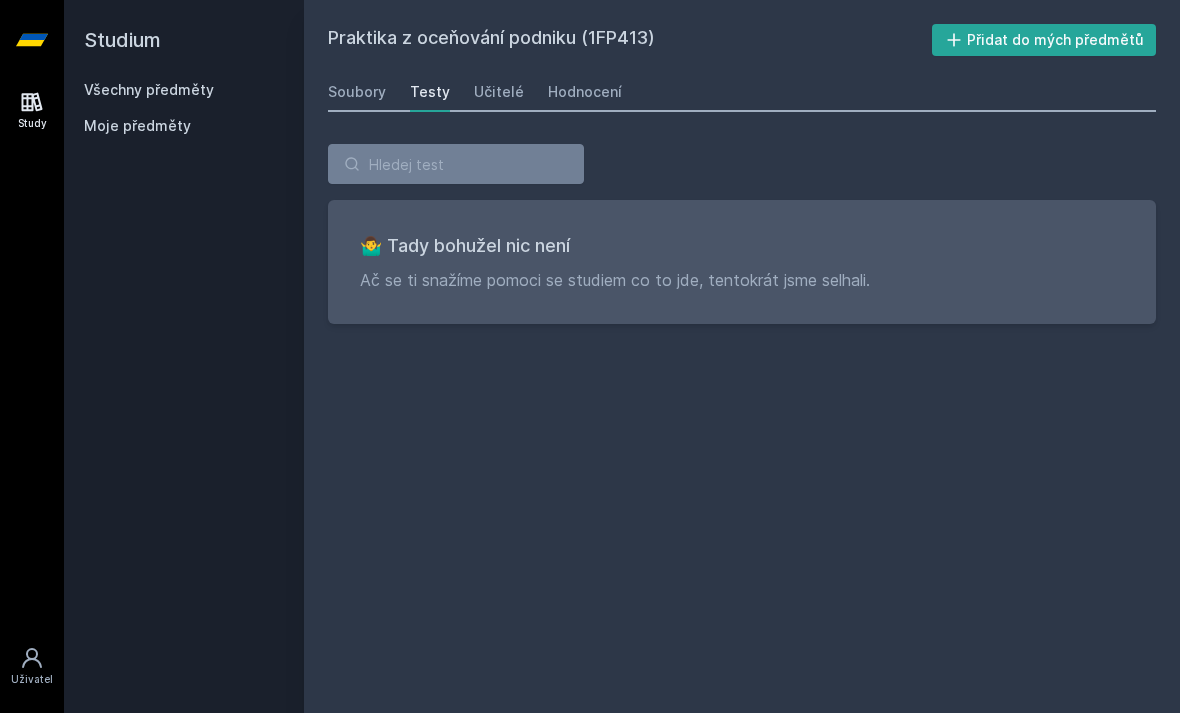 click on "Učitelé" at bounding box center (499, 92) 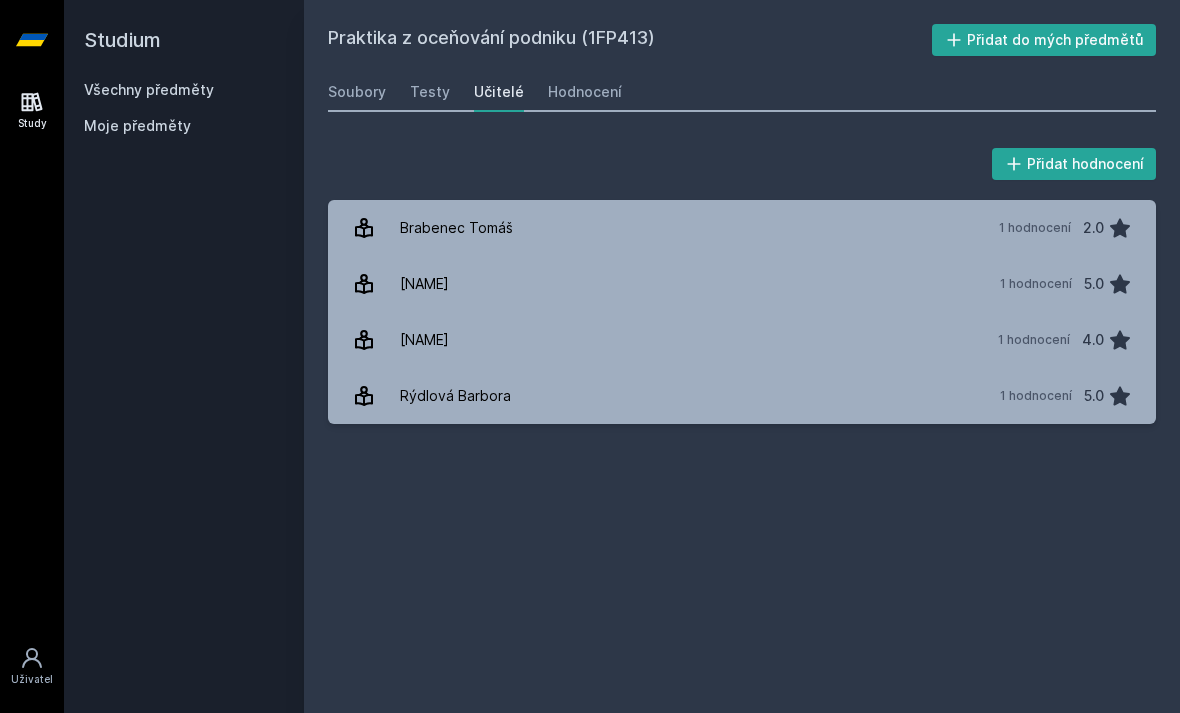 click on "Hodnocení" at bounding box center [585, 92] 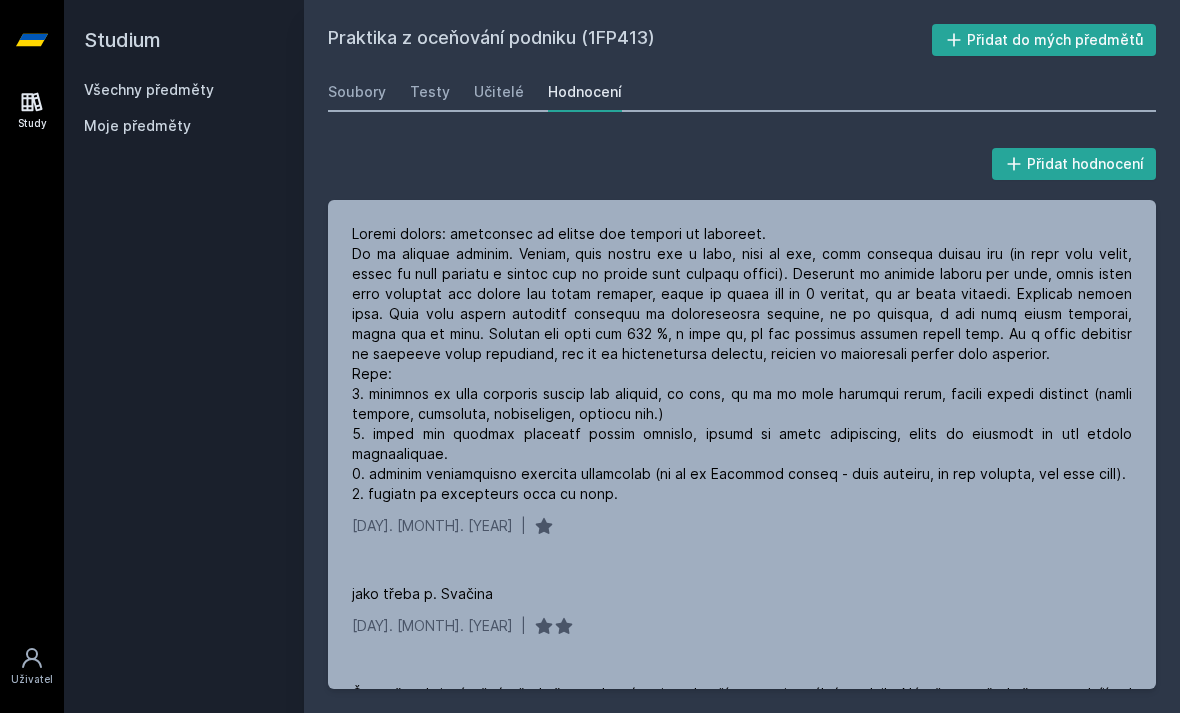 scroll, scrollTop: 0, scrollLeft: 0, axis: both 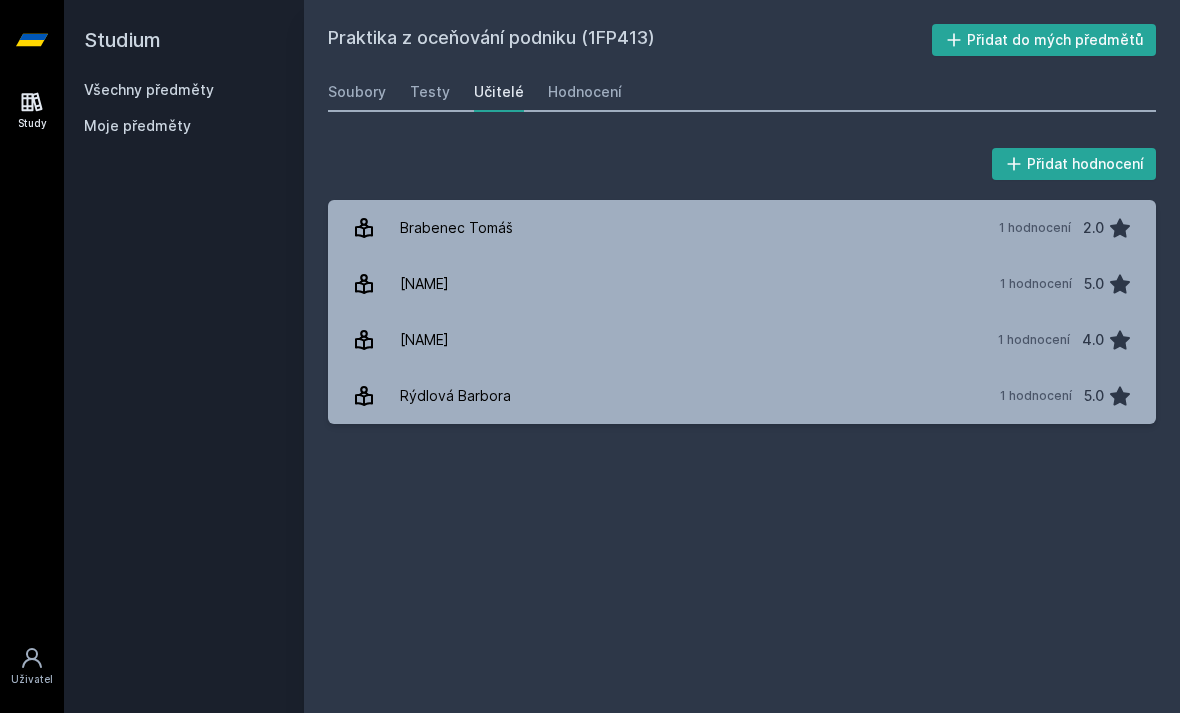 click on "Brabenec Tomáš" at bounding box center (456, 228) 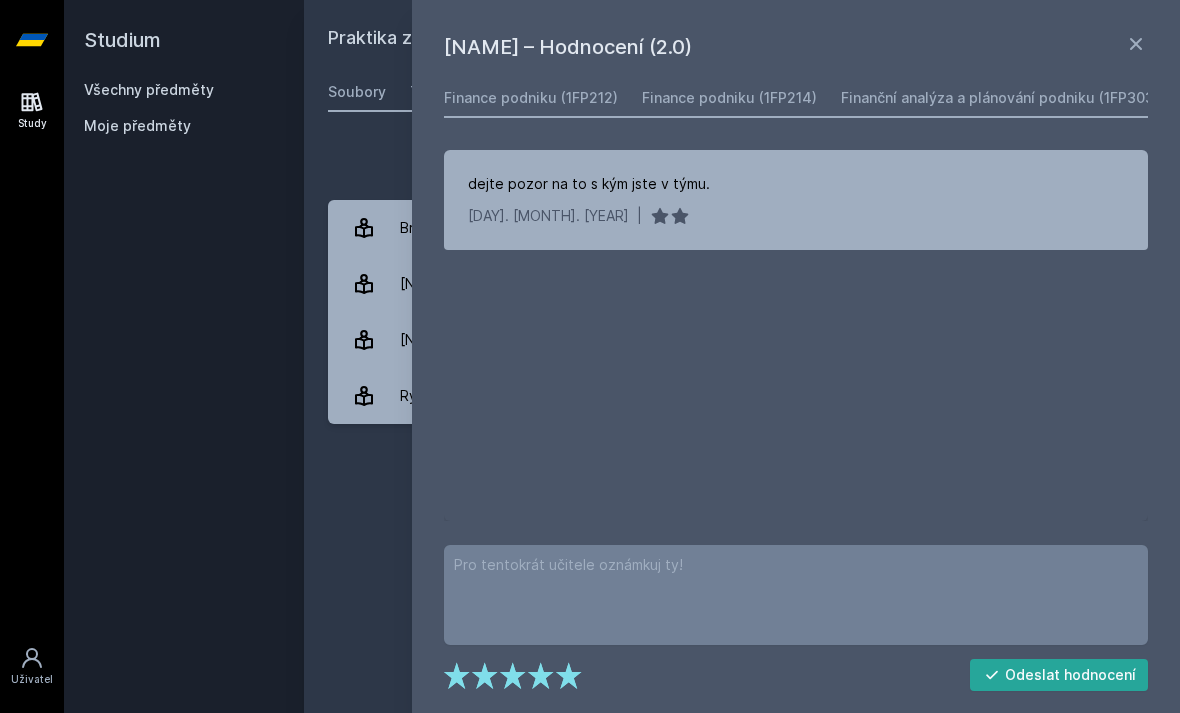 click on "Přidat hodnocení" at bounding box center (742, 164) 